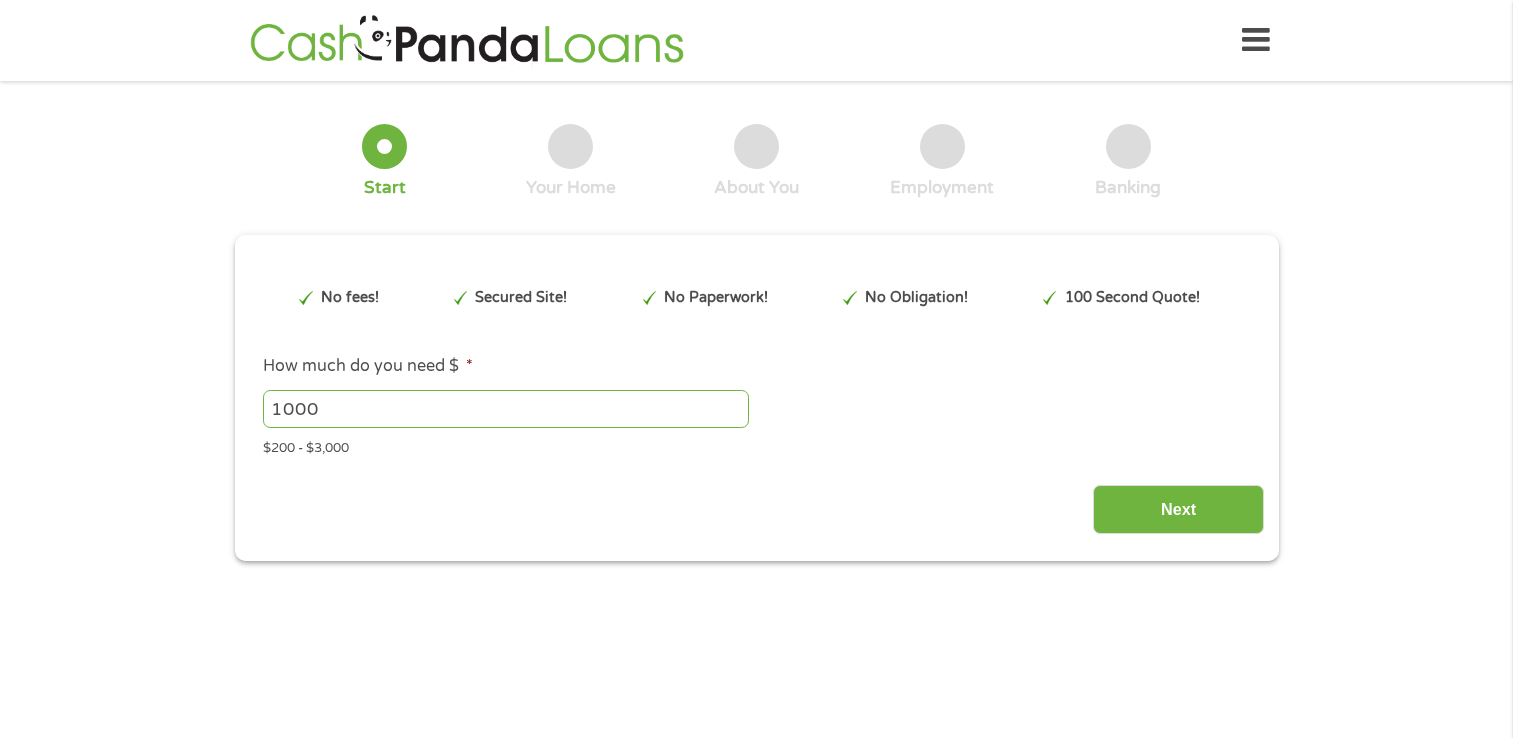 scroll, scrollTop: 0, scrollLeft: 0, axis: both 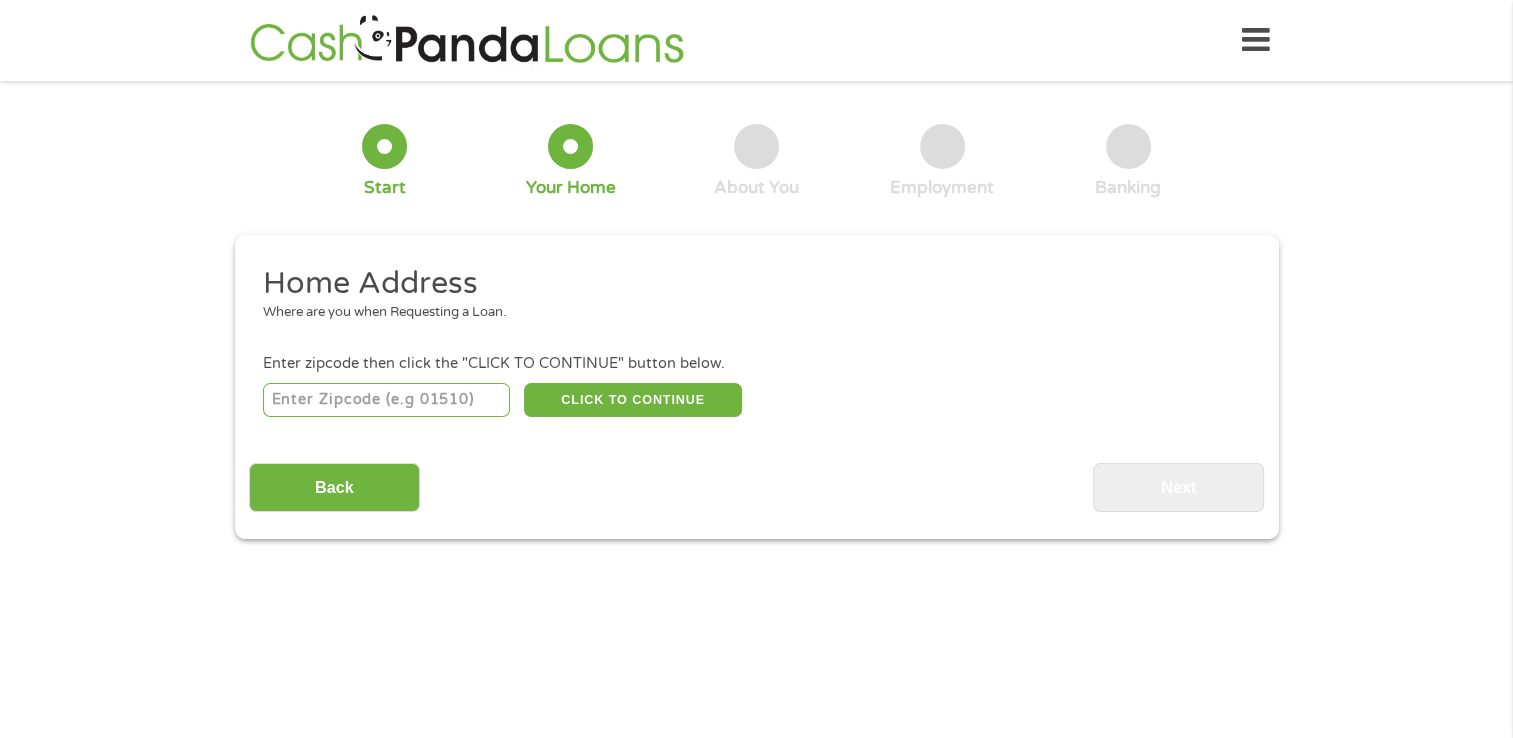 click on "Home   Get Loan Offer   How it works   FAQs   Blog   Cash Loans   Quick Loans   Online Loans   Payday Loans   Cash Advances   Préstamos   Paycheck Loans Near Me   Artificial Intelligence Loans   Contact Us" at bounding box center (756, 40) 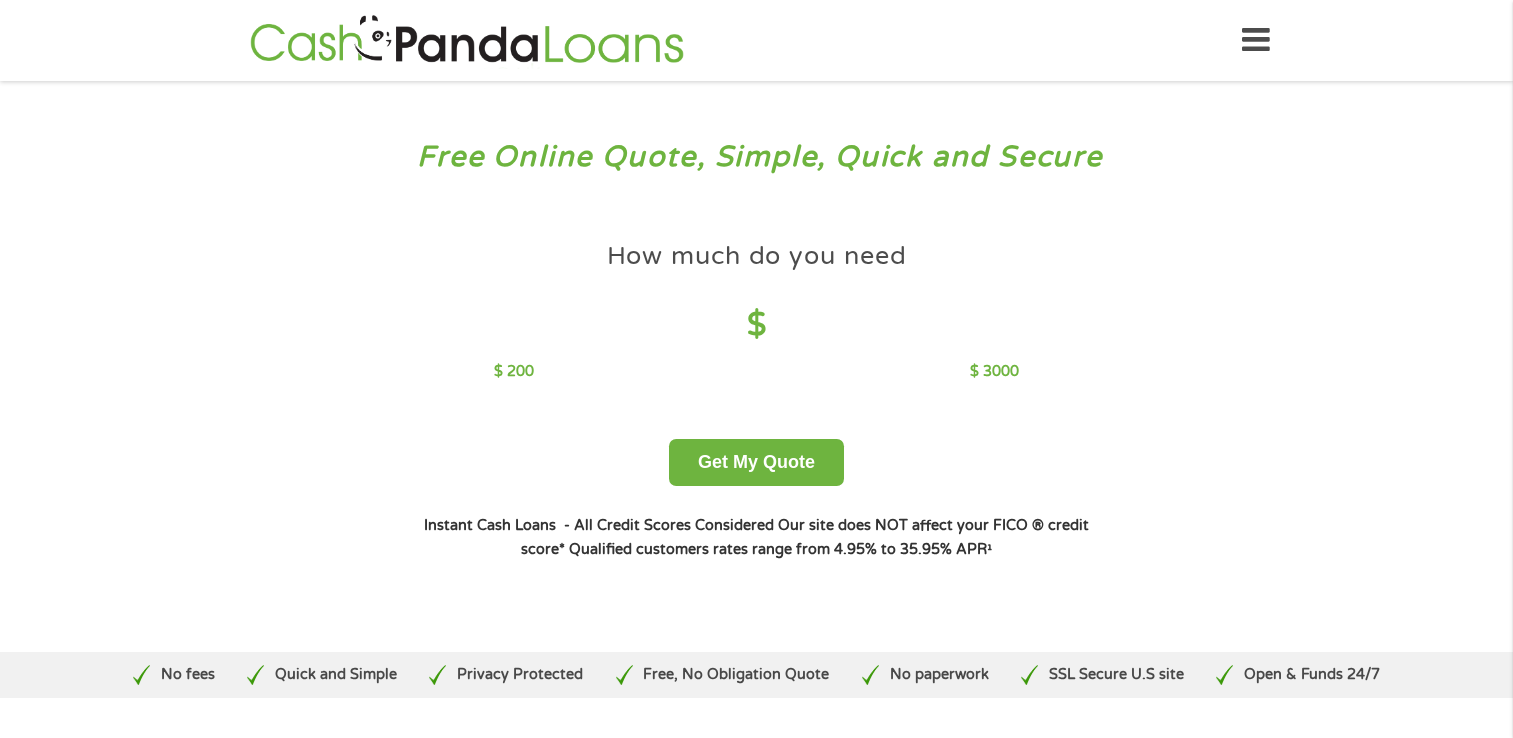 scroll, scrollTop: 0, scrollLeft: 0, axis: both 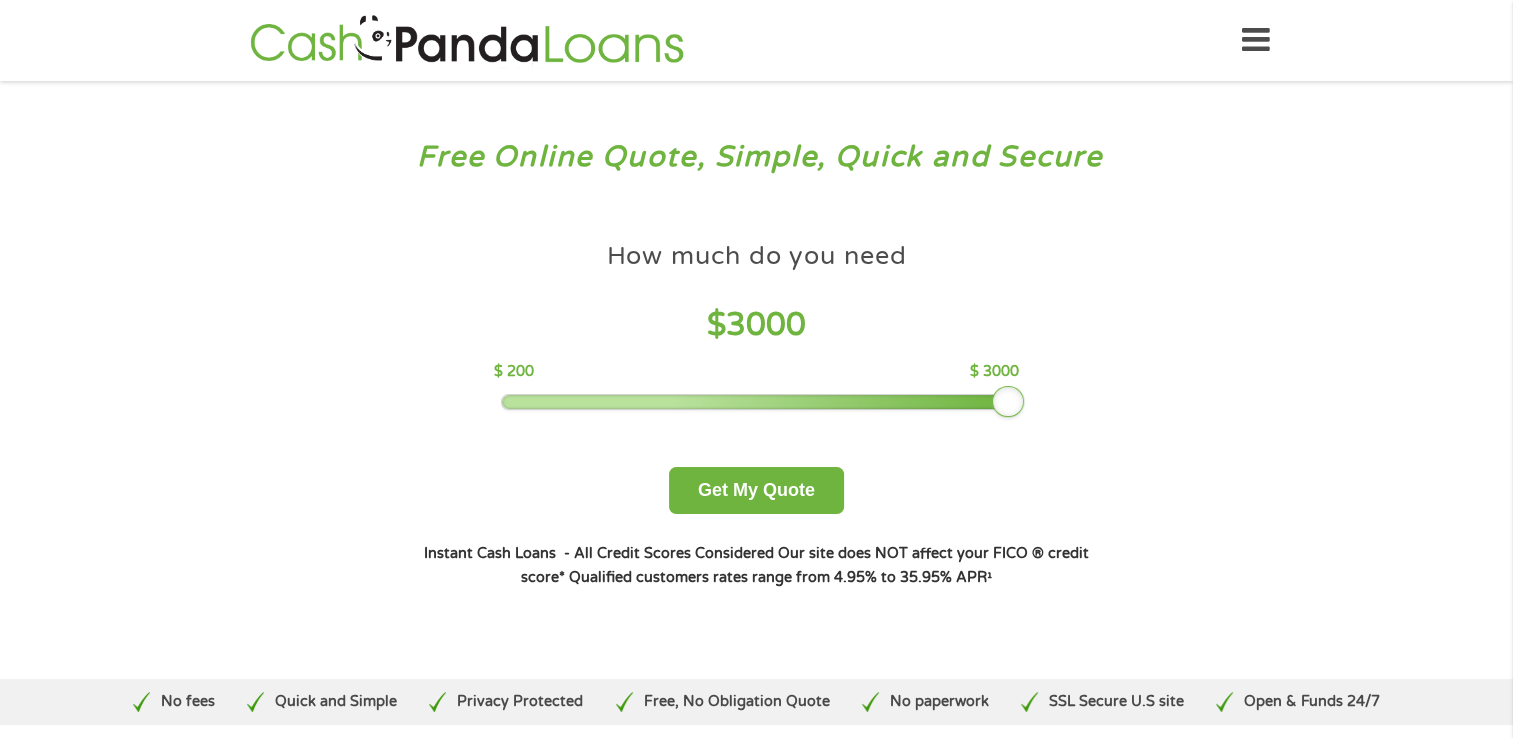 drag, startPoint x: 659, startPoint y: 404, endPoint x: 986, endPoint y: 407, distance: 327.01376 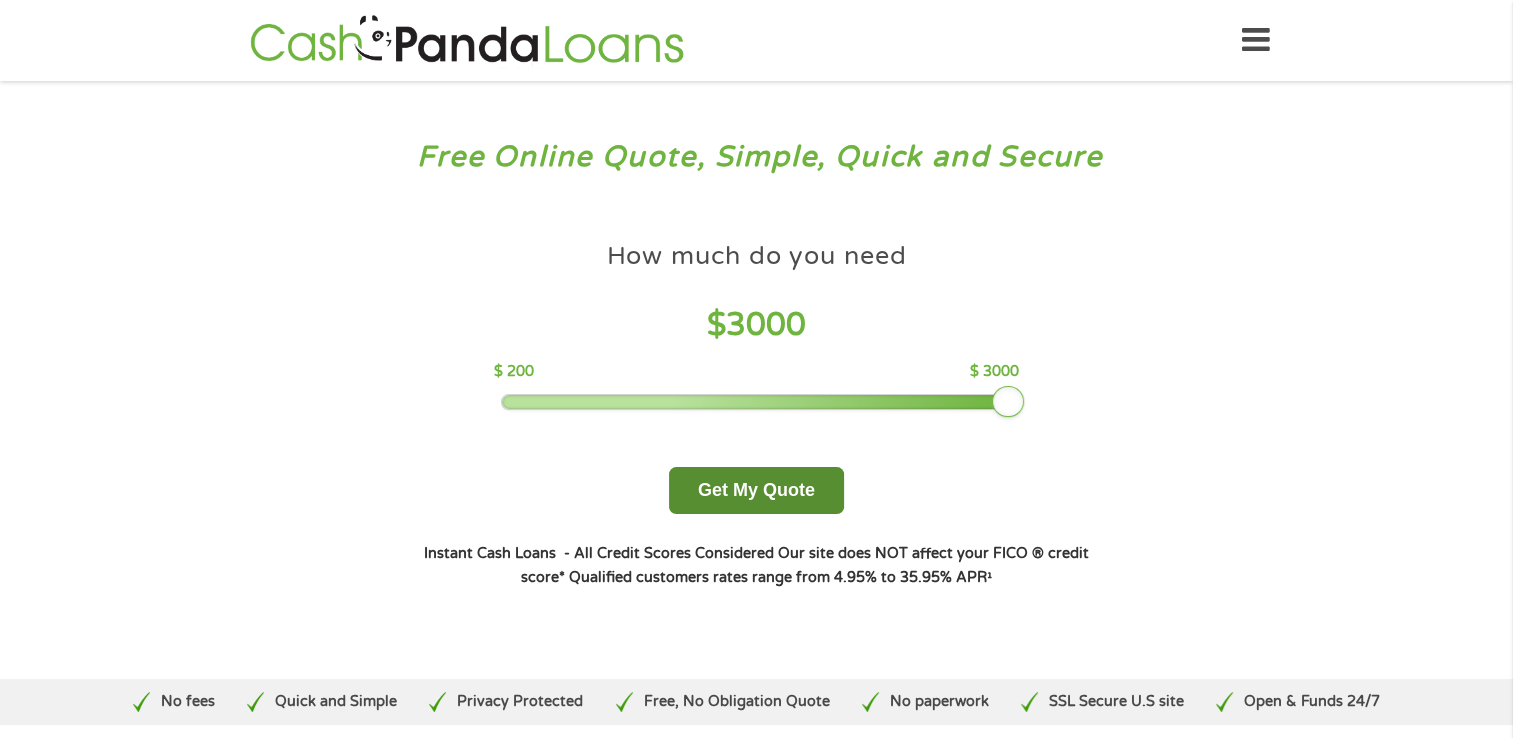click on "Get My Quote" at bounding box center (756, 490) 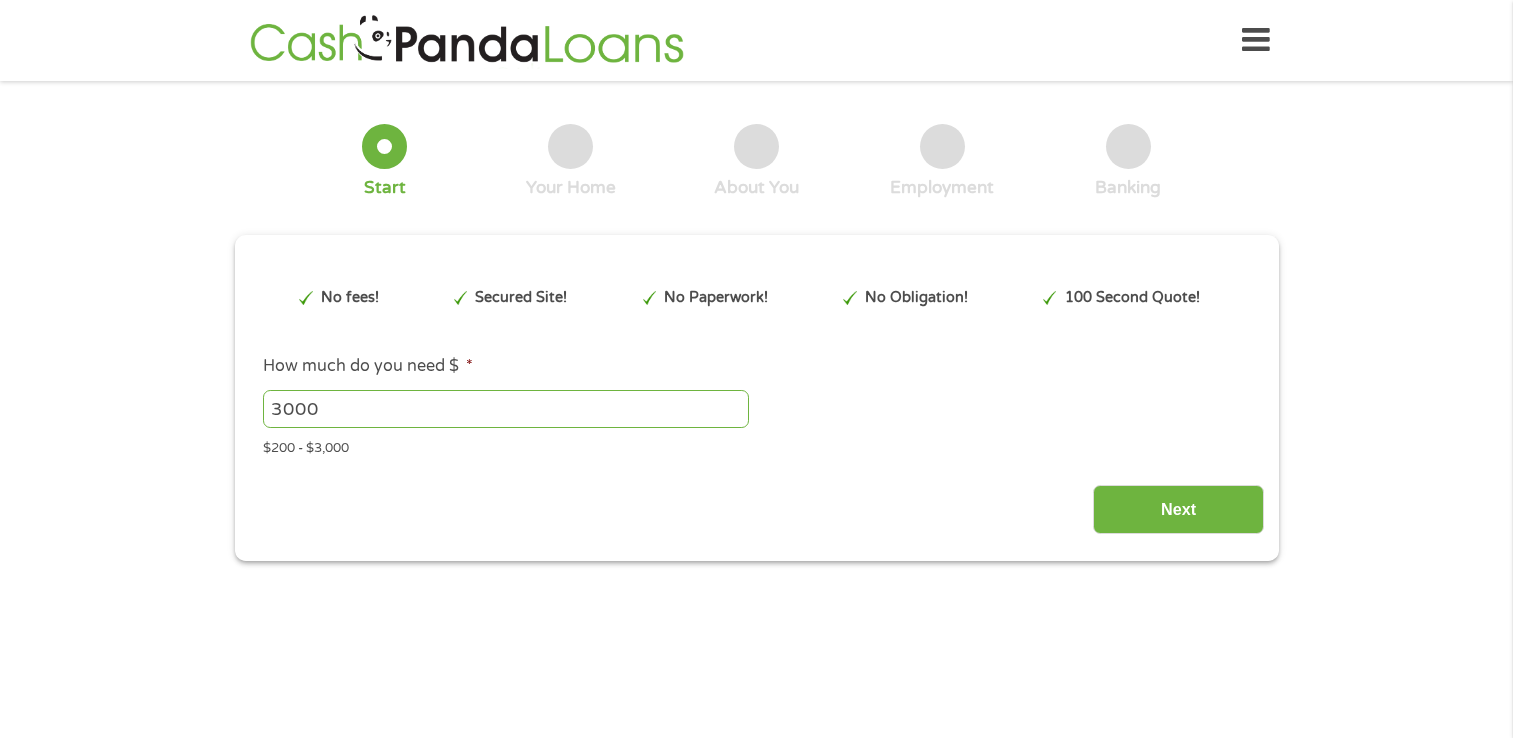 scroll, scrollTop: 0, scrollLeft: 0, axis: both 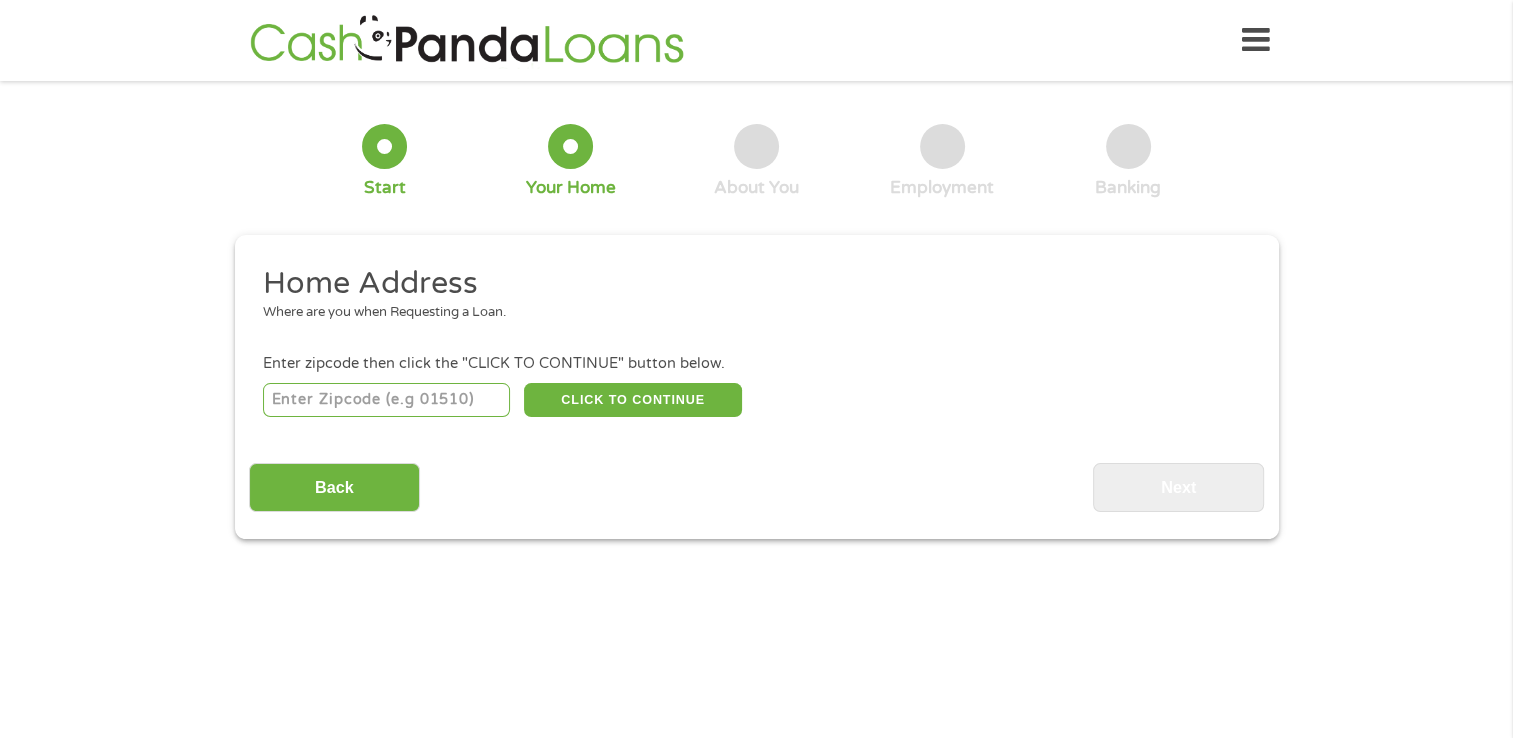 click at bounding box center [386, 400] 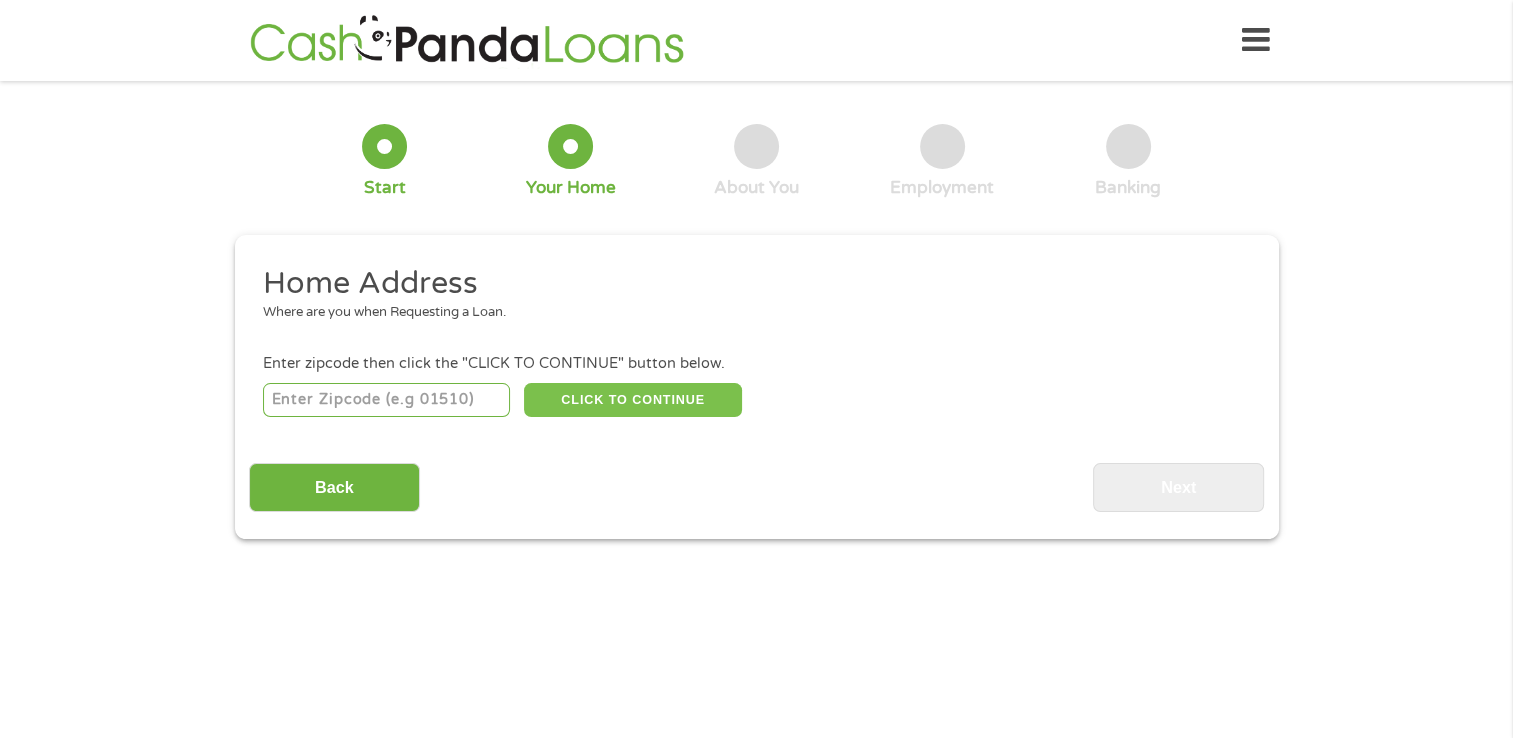click on "CLICK TO CONTINUE" at bounding box center [633, 400] 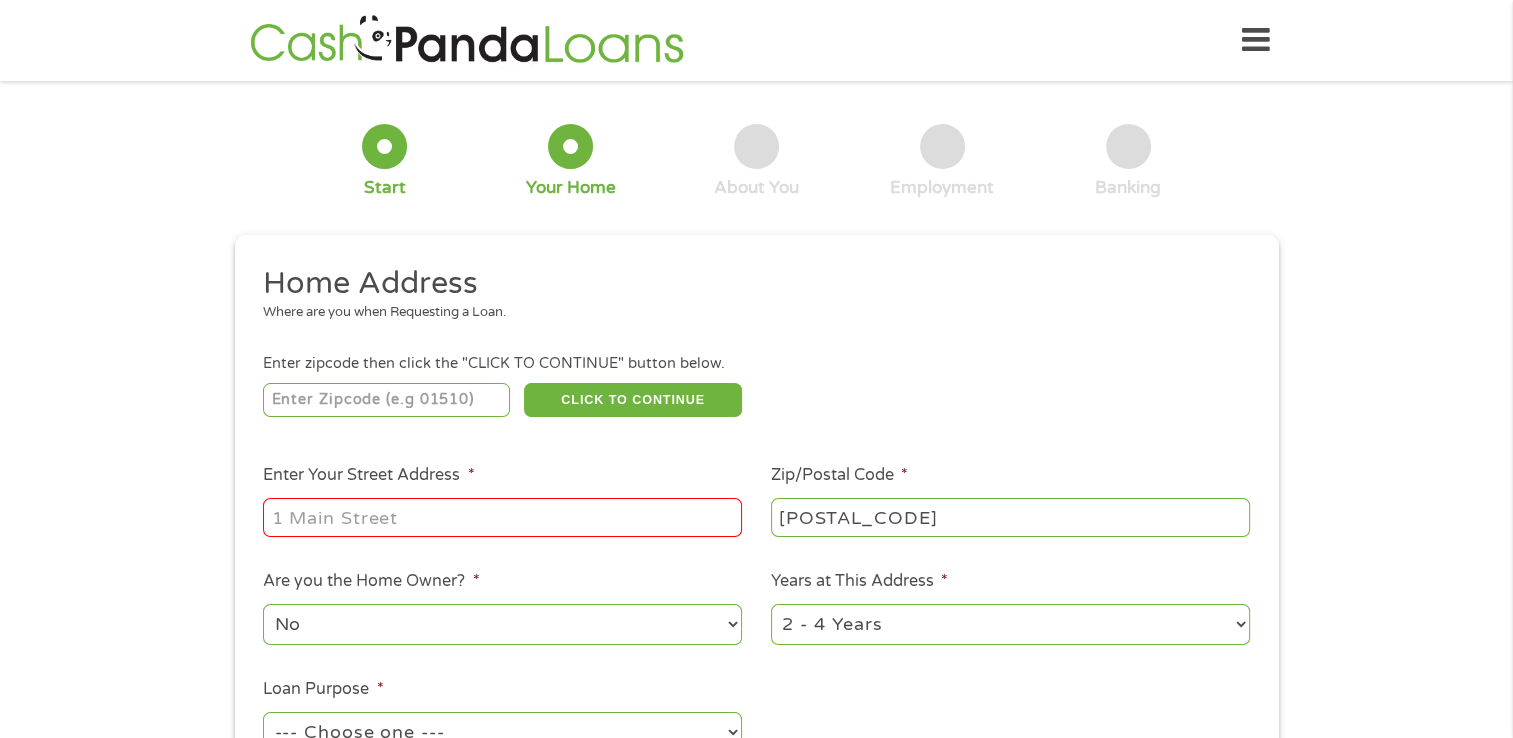 click on "Enter Your Street Address *" at bounding box center [502, 517] 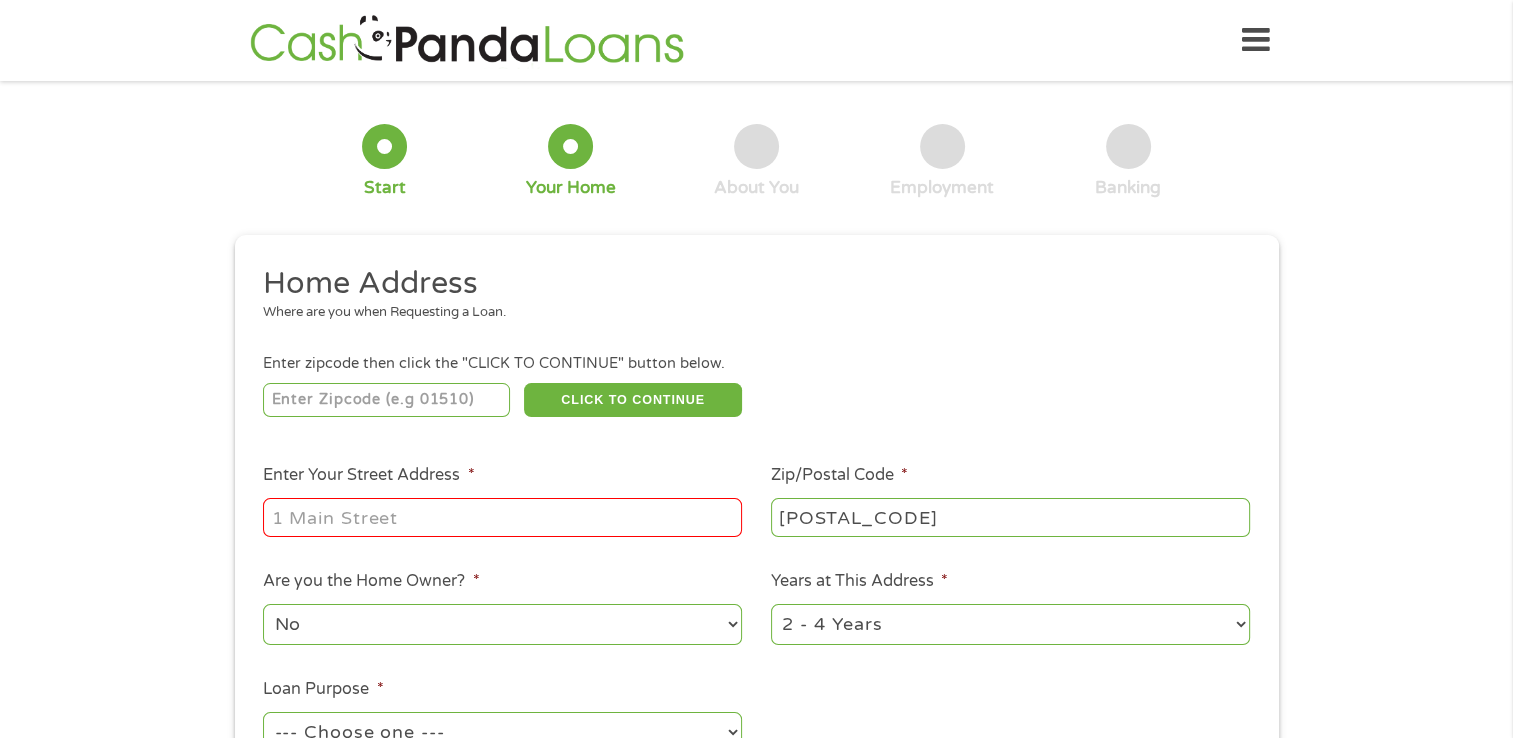 type on "[NUMBER] [STREET]" 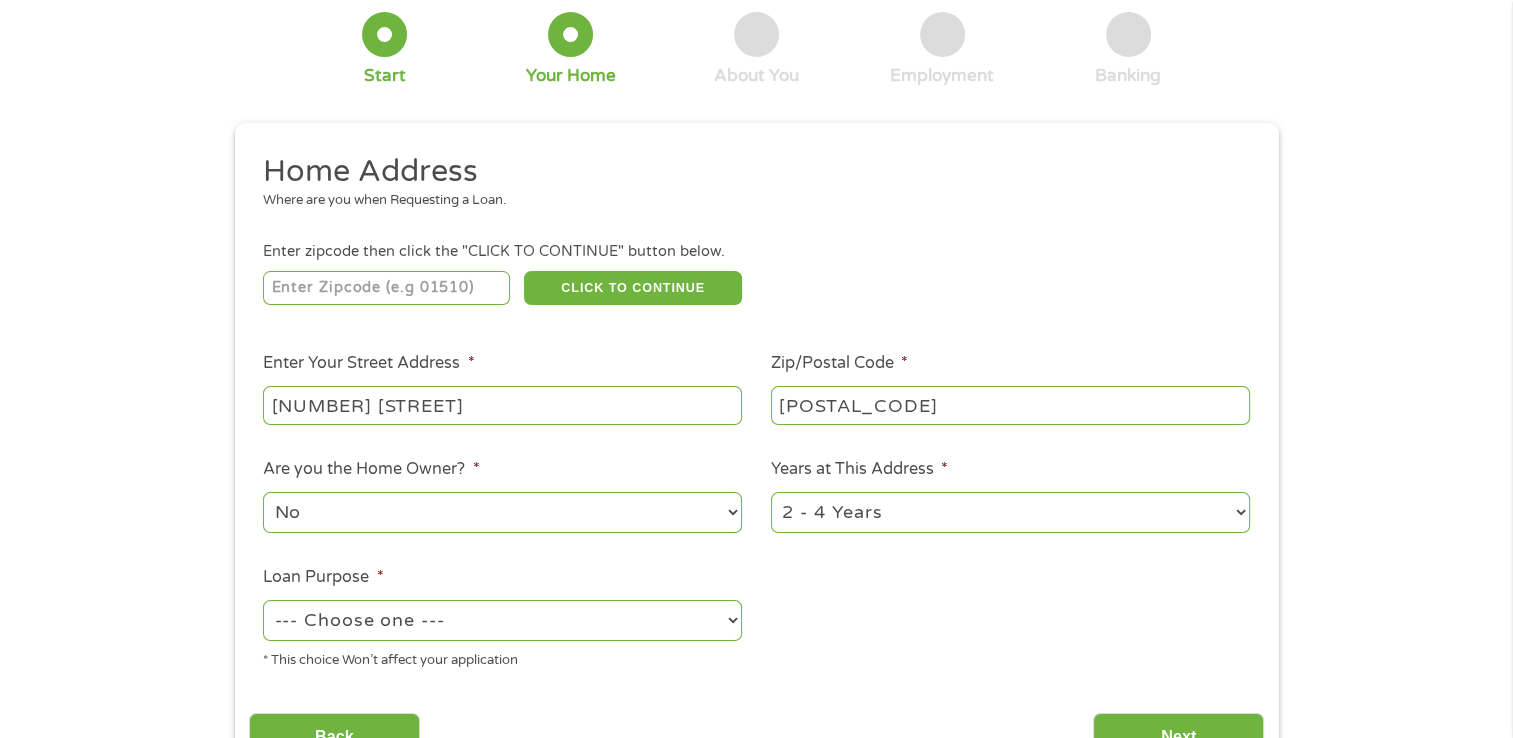 scroll, scrollTop: 200, scrollLeft: 0, axis: vertical 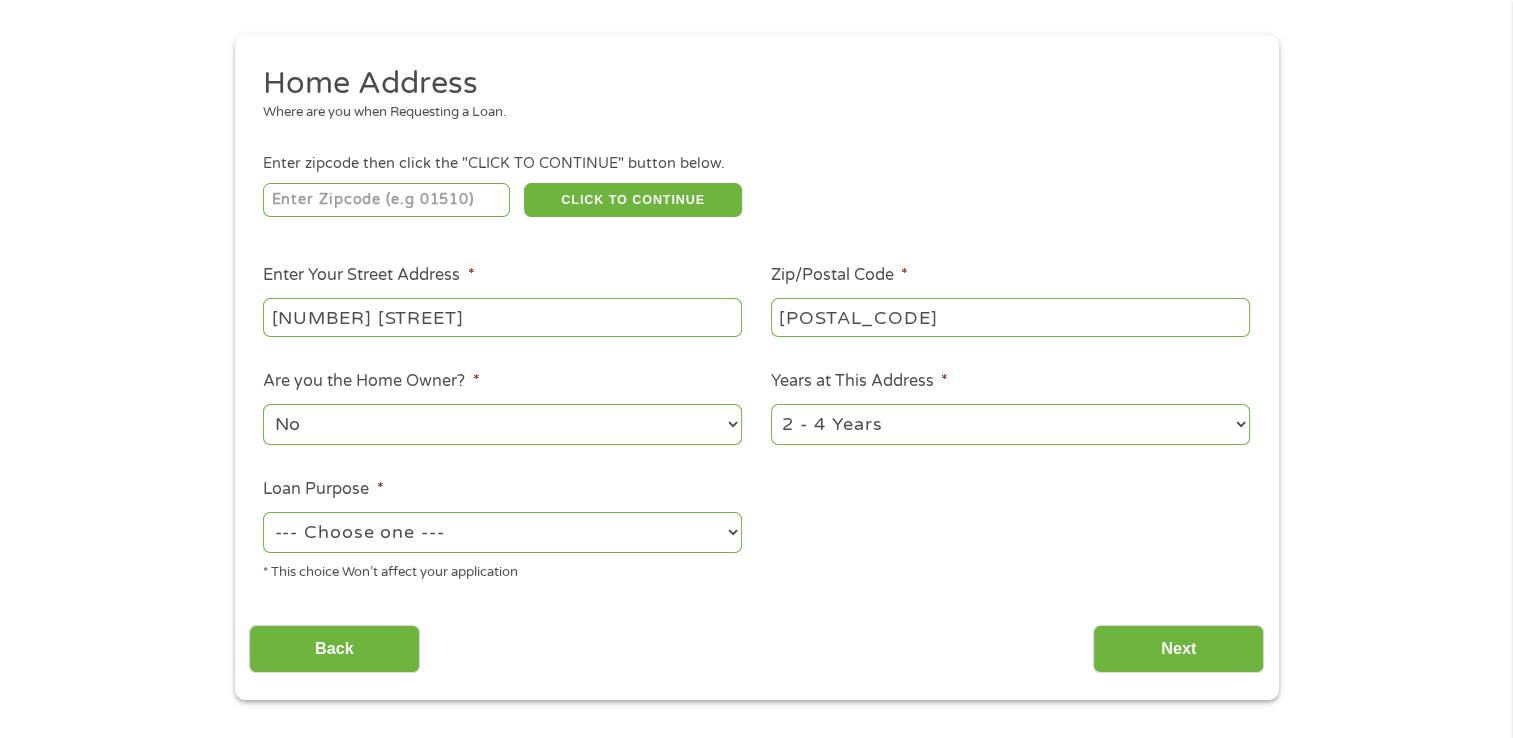 click on "--- Choose one --- Pay Bills Debt Consolidation Home Improvement Major Purchase Car Loan Short Term Cash Medical Expenses Other" at bounding box center (502, 532) 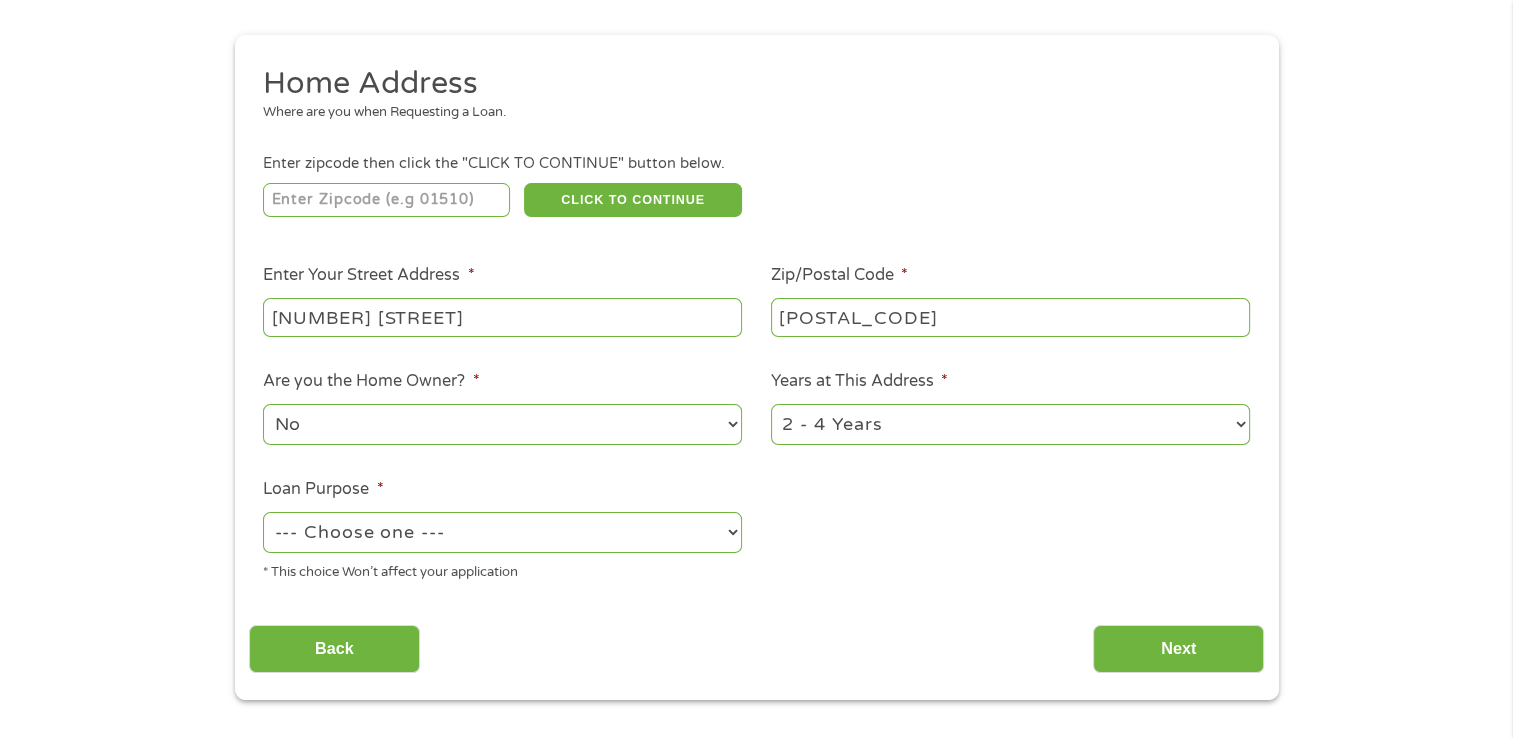 select on "shorttermcash" 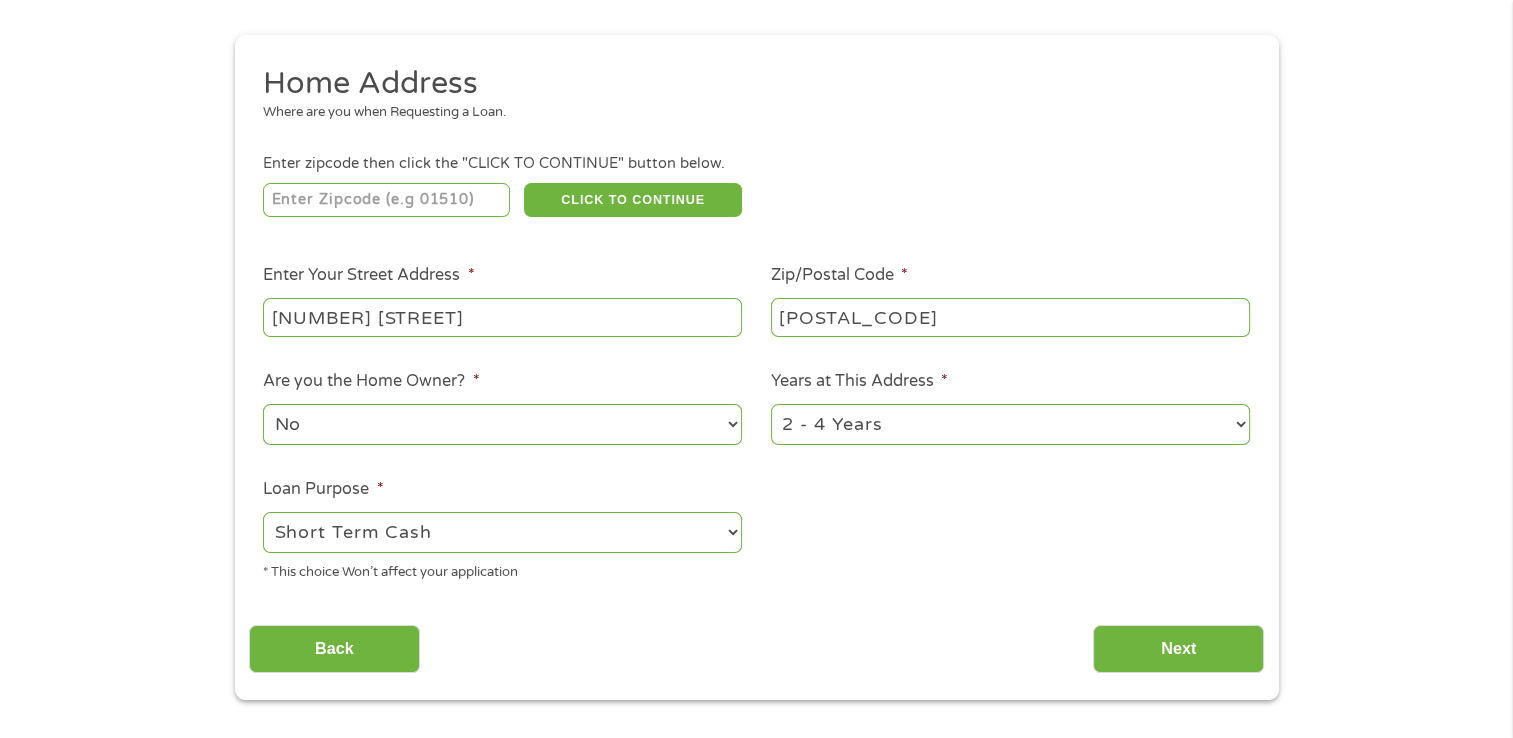 click on "--- Choose one --- Pay Bills Debt Consolidation Home Improvement Major Purchase Car Loan Short Term Cash Medical Expenses Other" at bounding box center [502, 532] 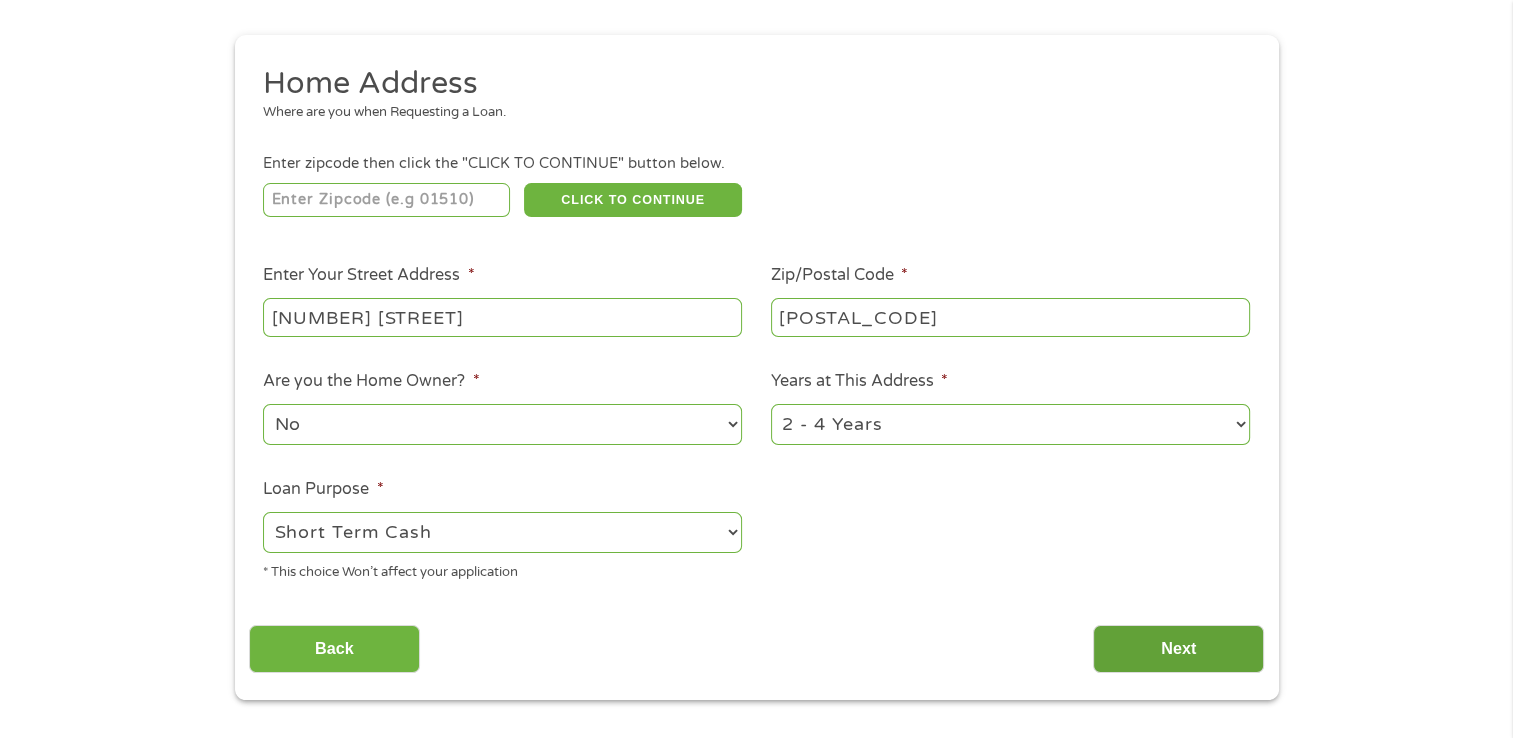 click on "Next" at bounding box center (1178, 649) 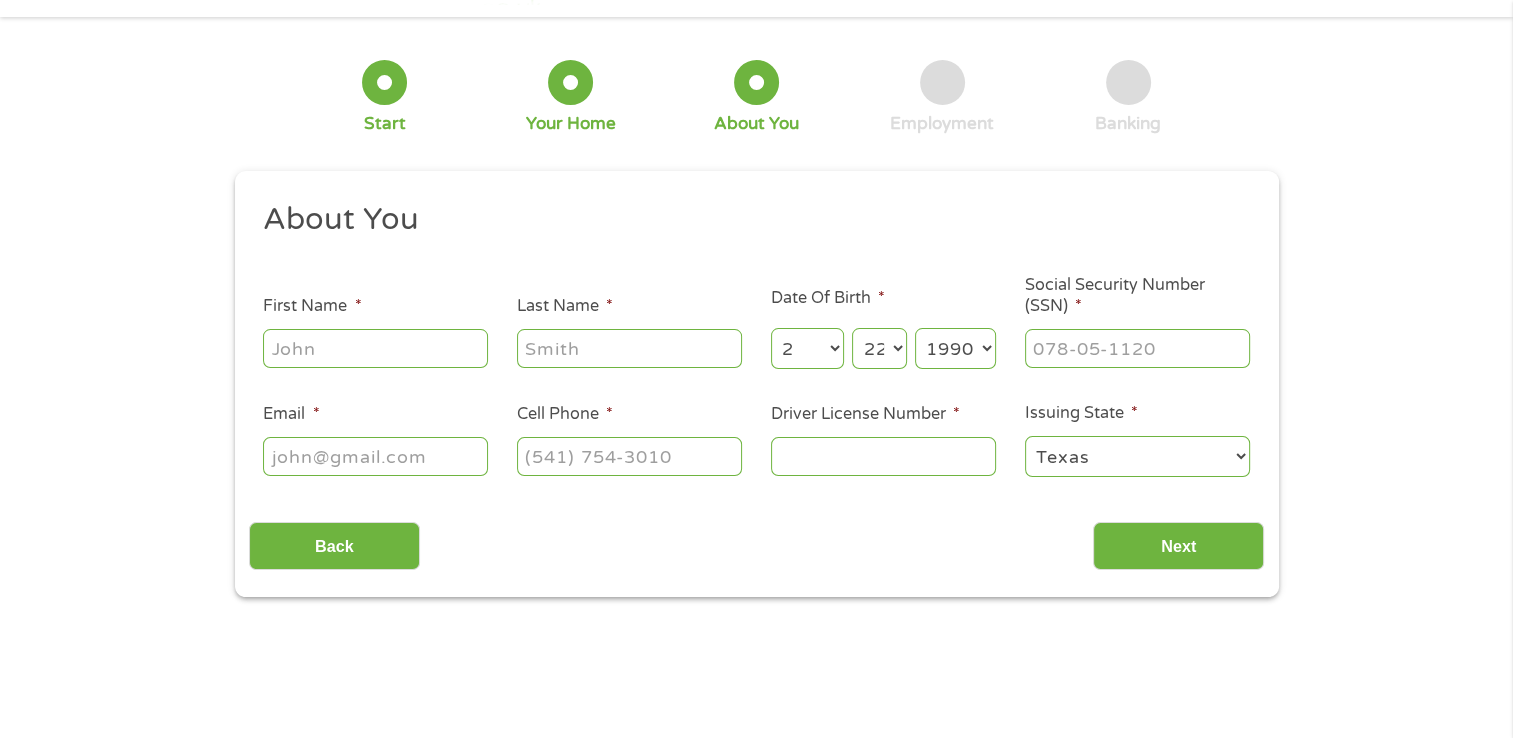 scroll, scrollTop: 0, scrollLeft: 0, axis: both 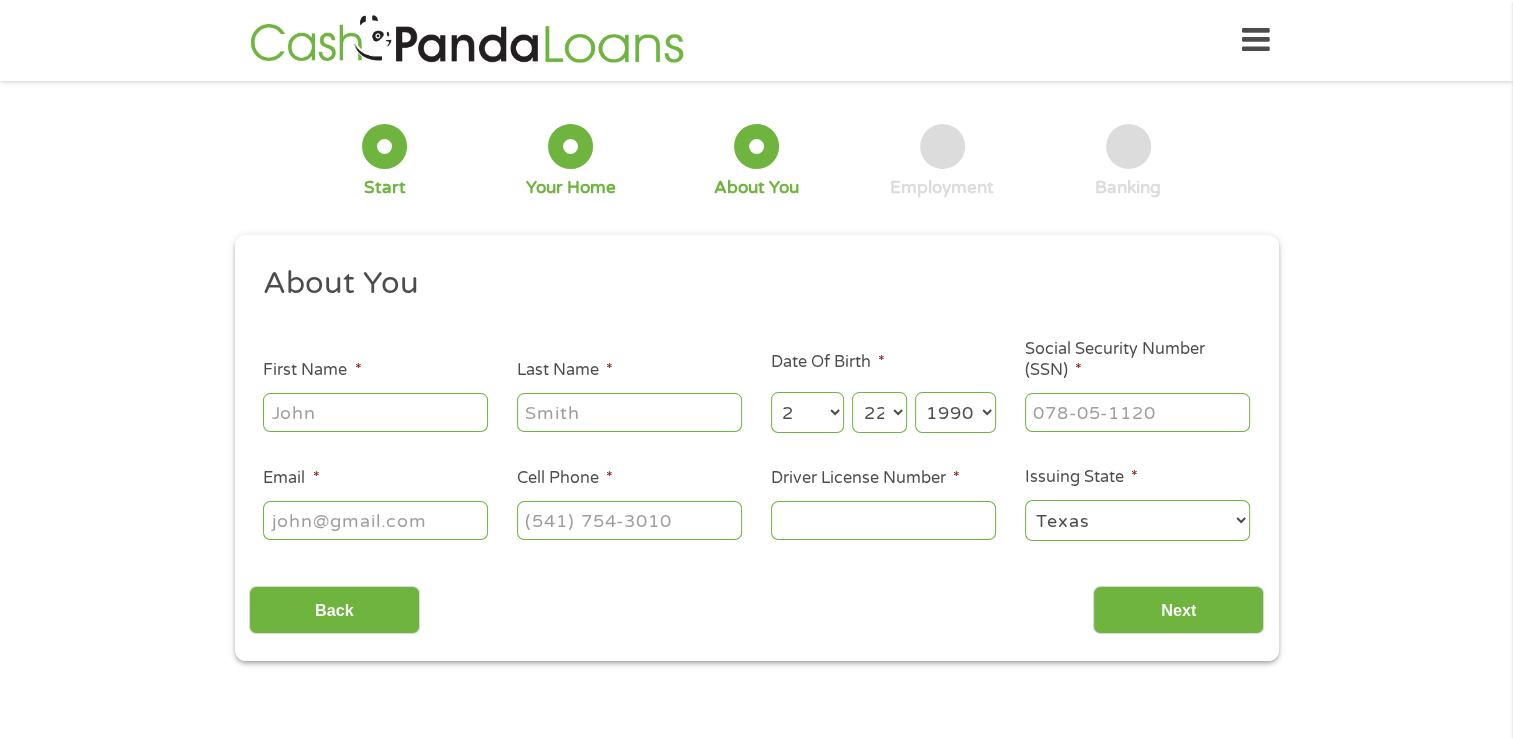 click on "First Name *" at bounding box center (375, 412) 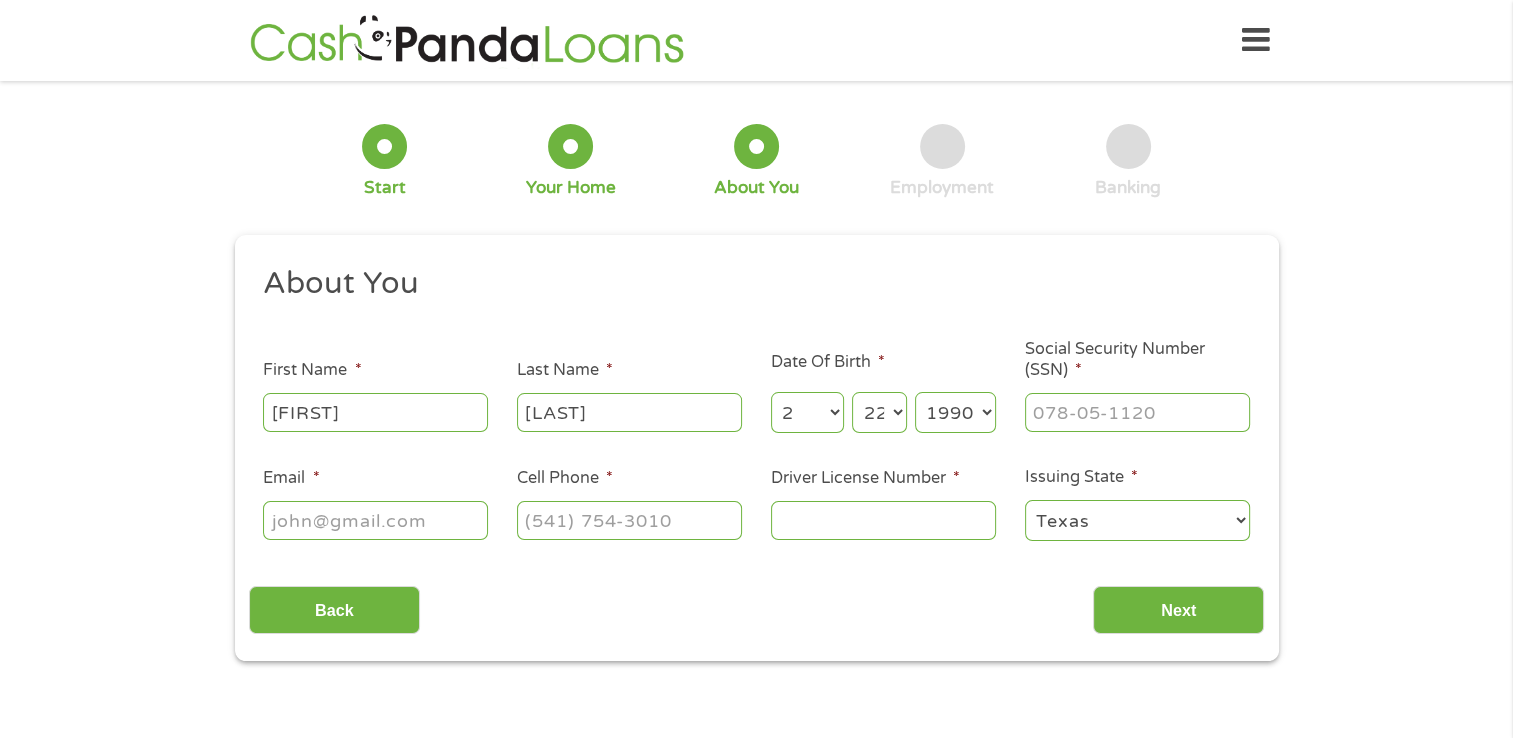 type on "[FIRST] [LAST]@[EXAMPLE.COM]" 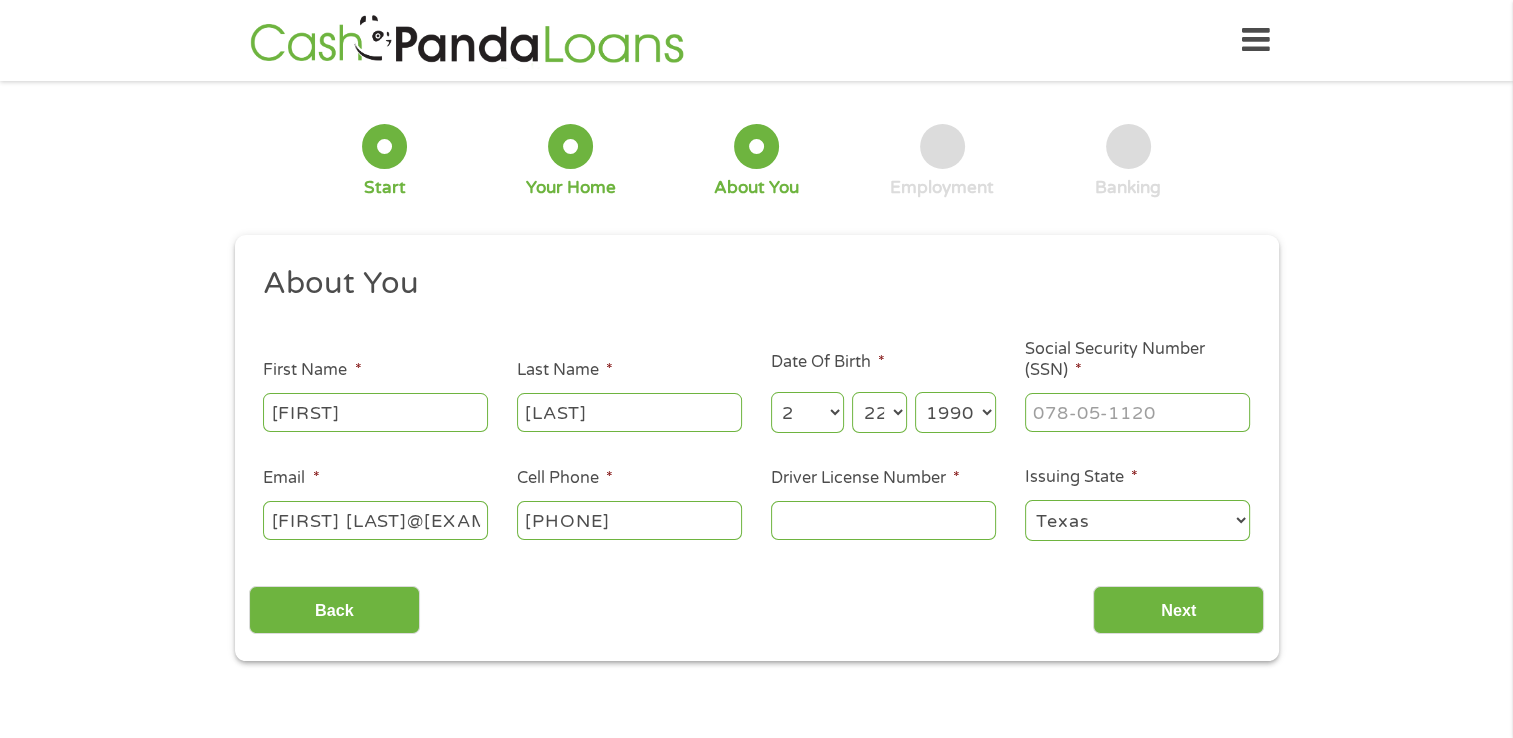 type on "[PHONE]" 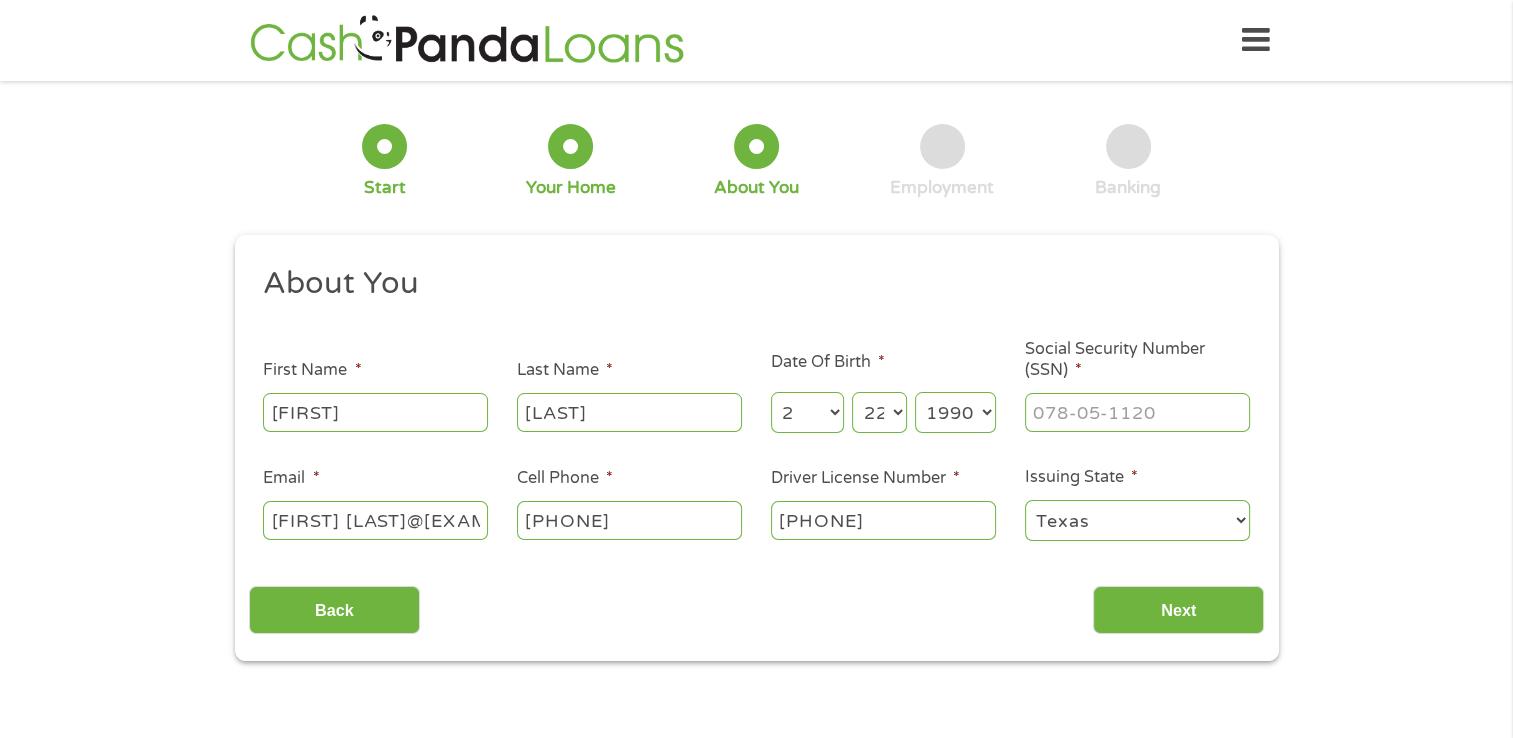 type on "[PHONE]" 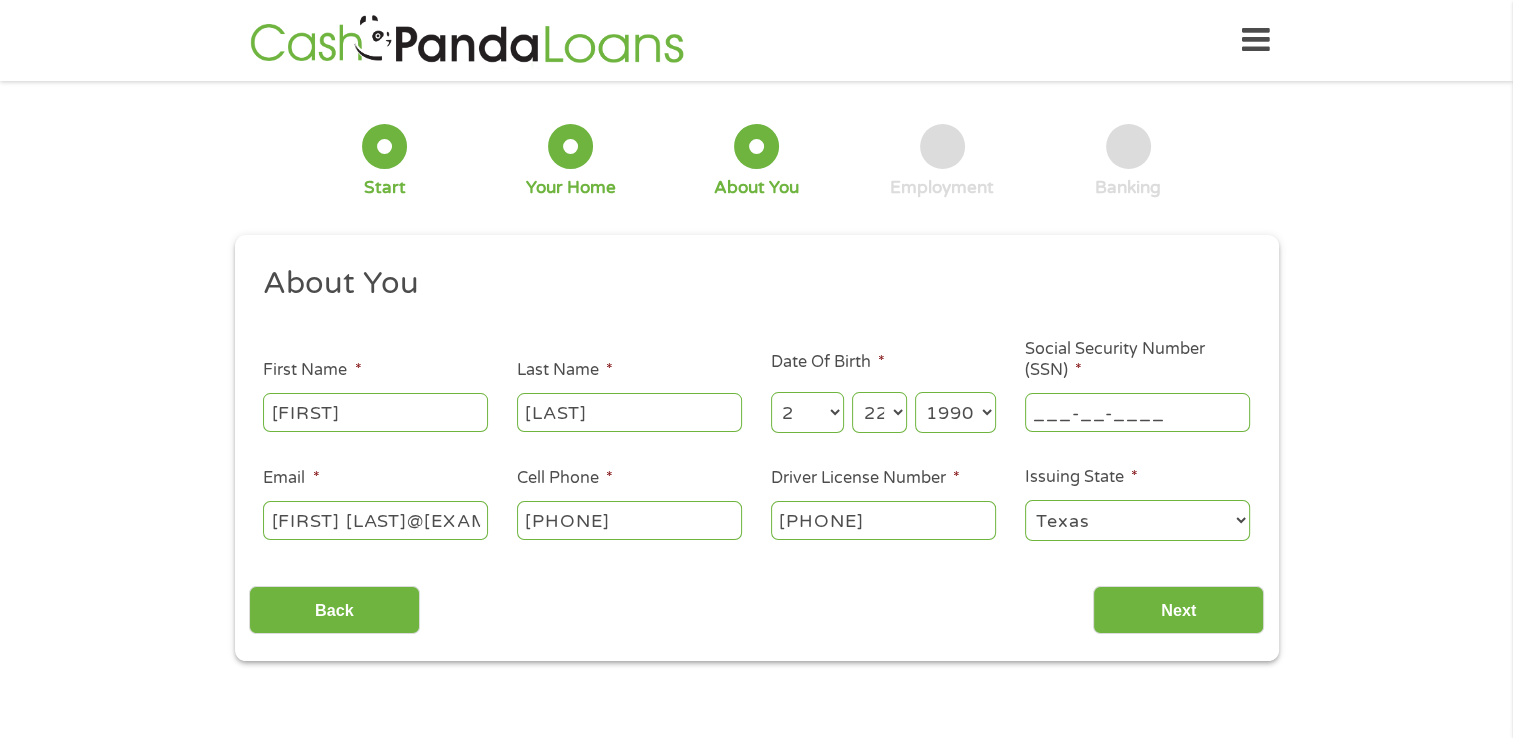 click on "___-__-____" at bounding box center [1137, 412] 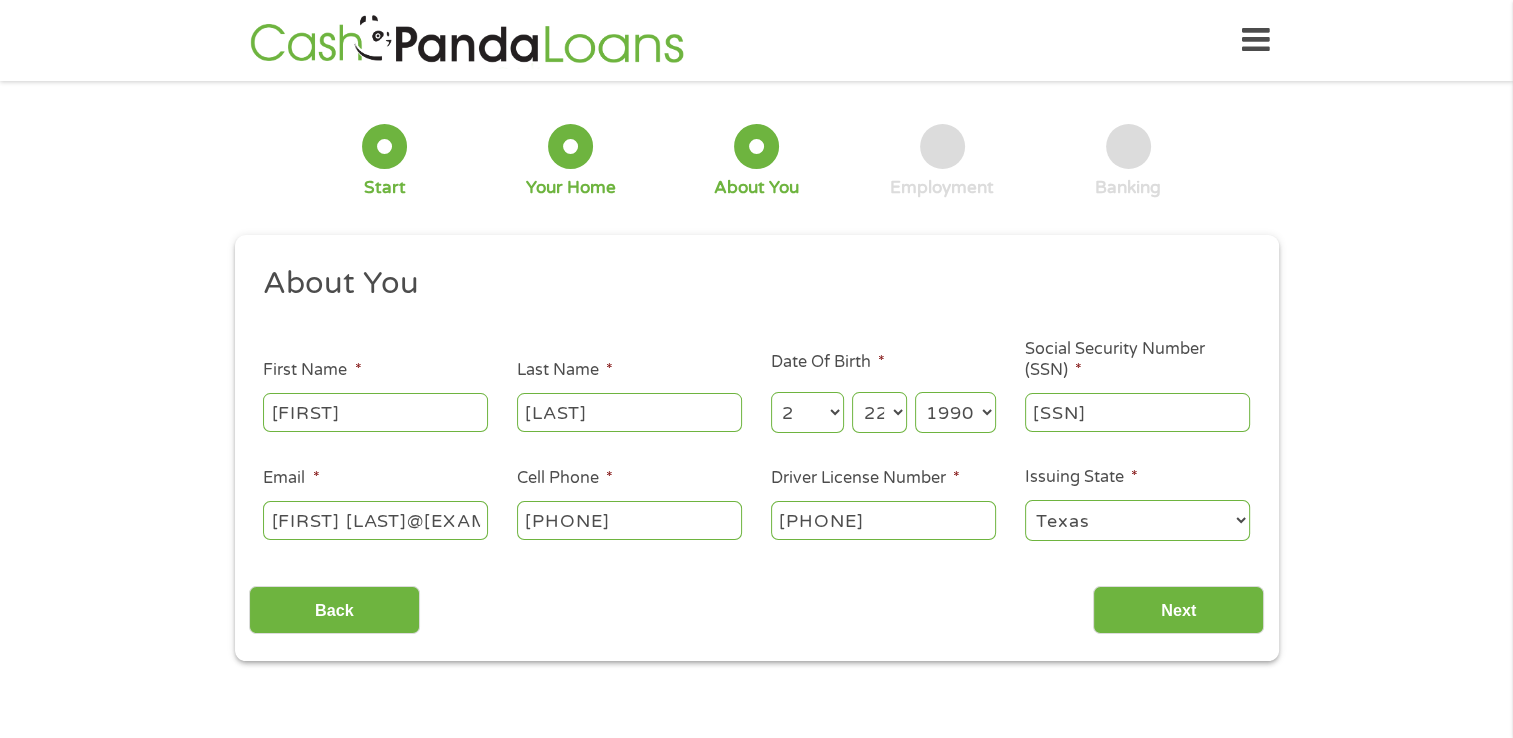 type on "[SSN]" 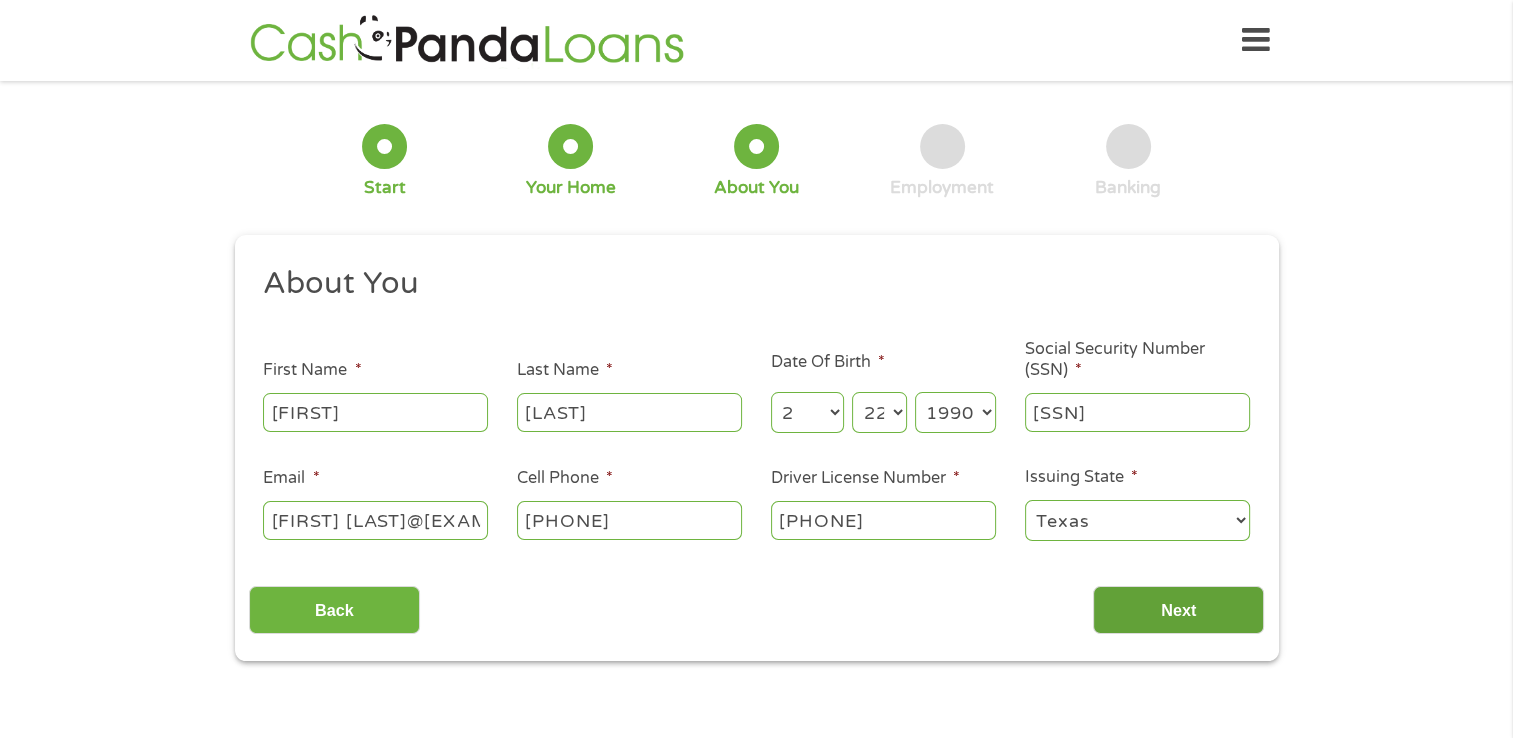 click on "Next" at bounding box center [1178, 610] 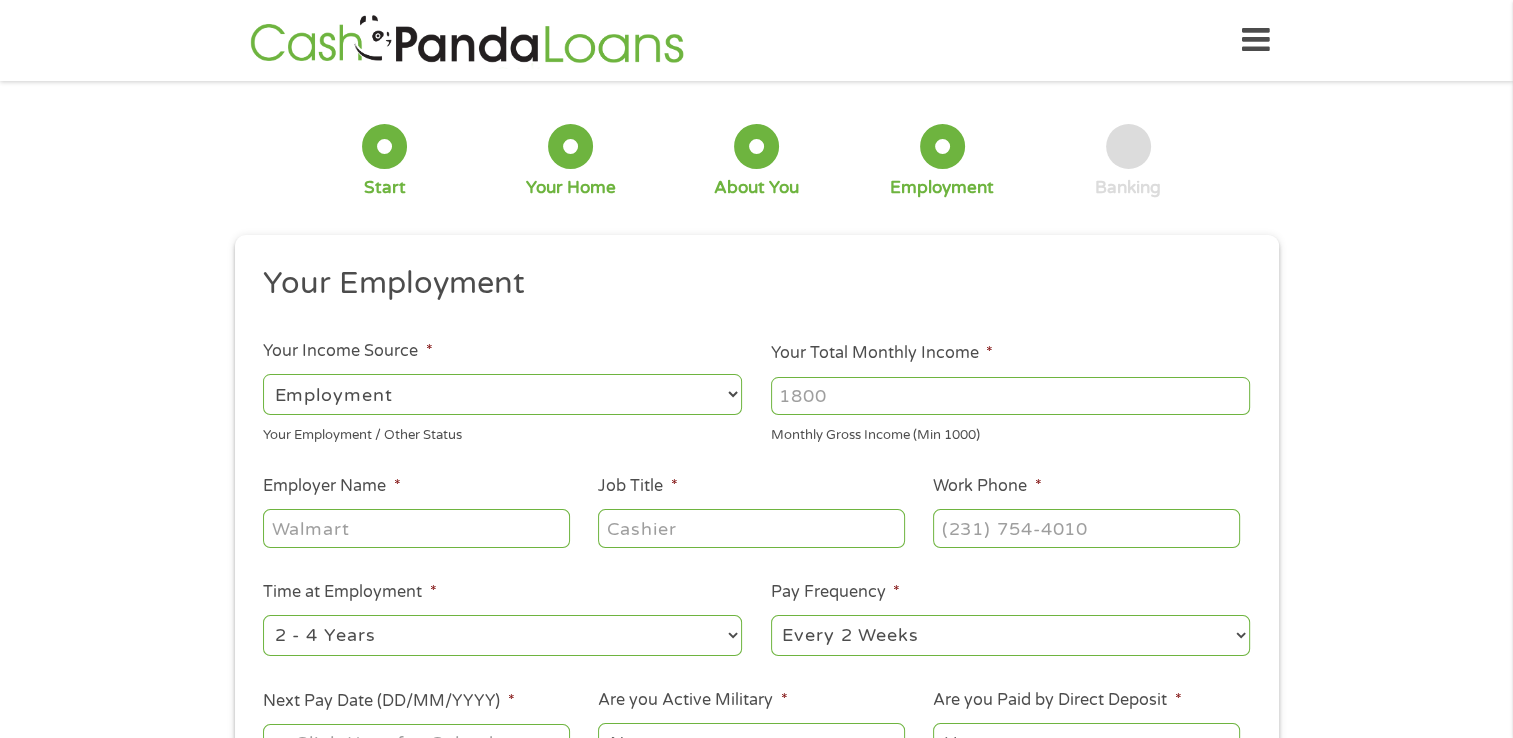 scroll, scrollTop: 8, scrollLeft: 8, axis: both 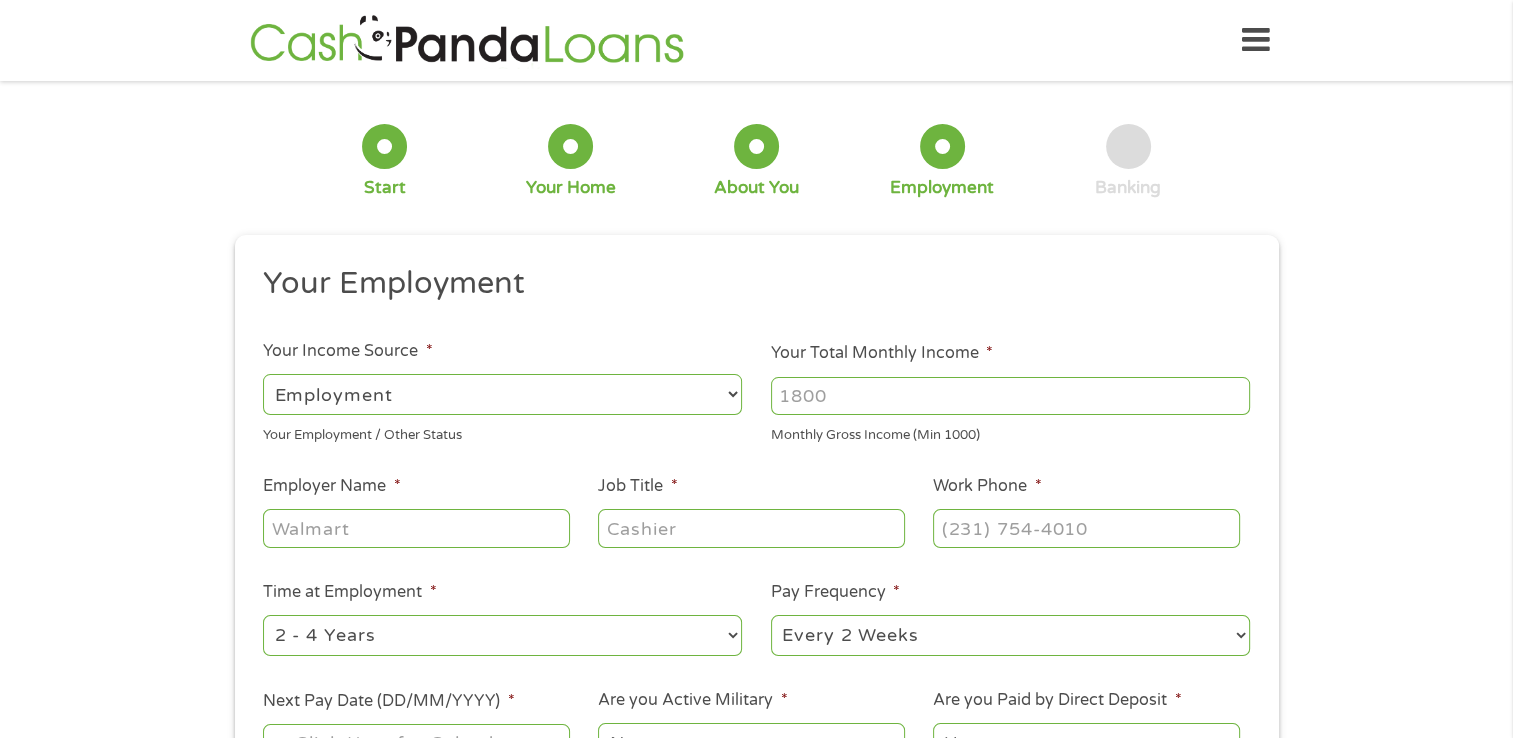 click on "--- Choose one --- Employment Self Employed Benefits" at bounding box center [502, 394] 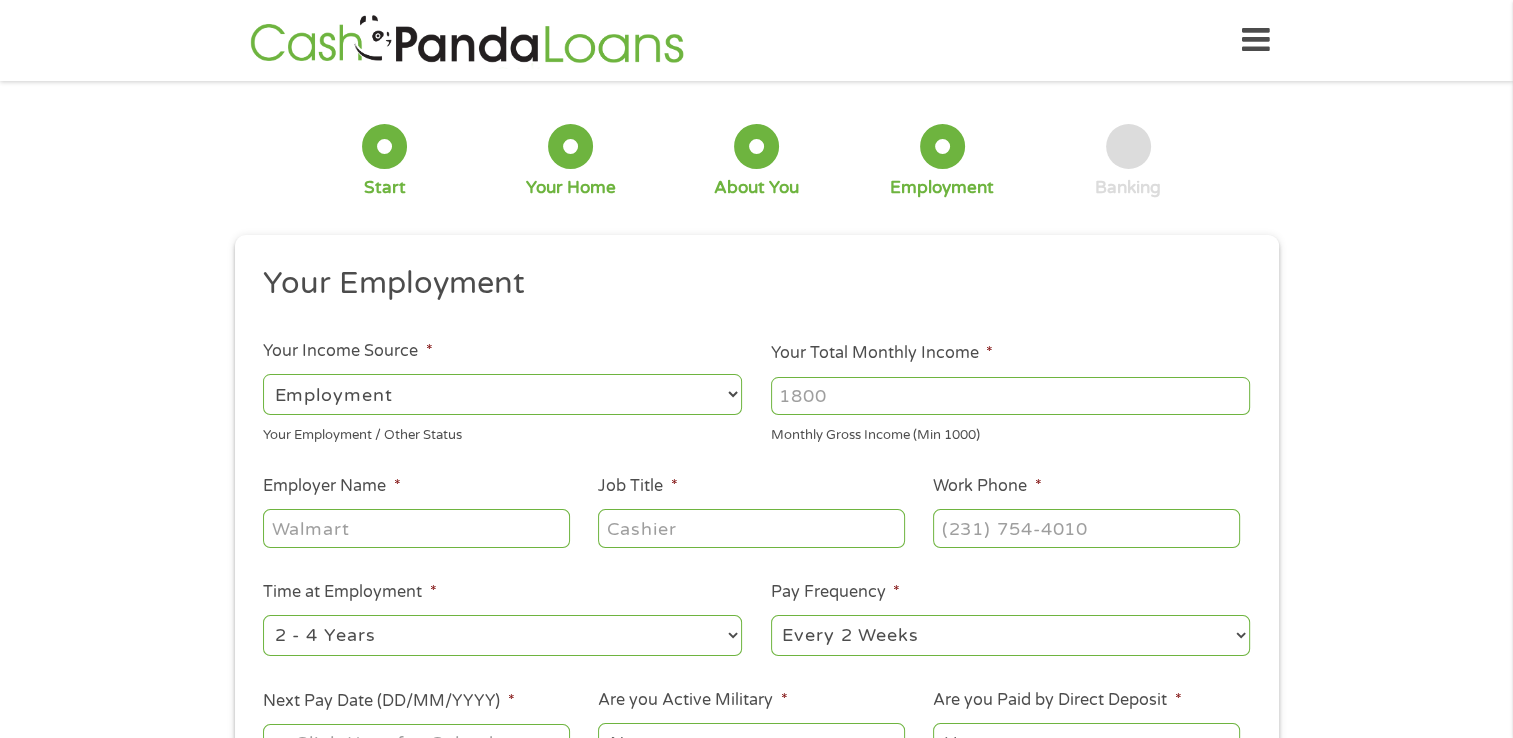 select on "selfEmployed" 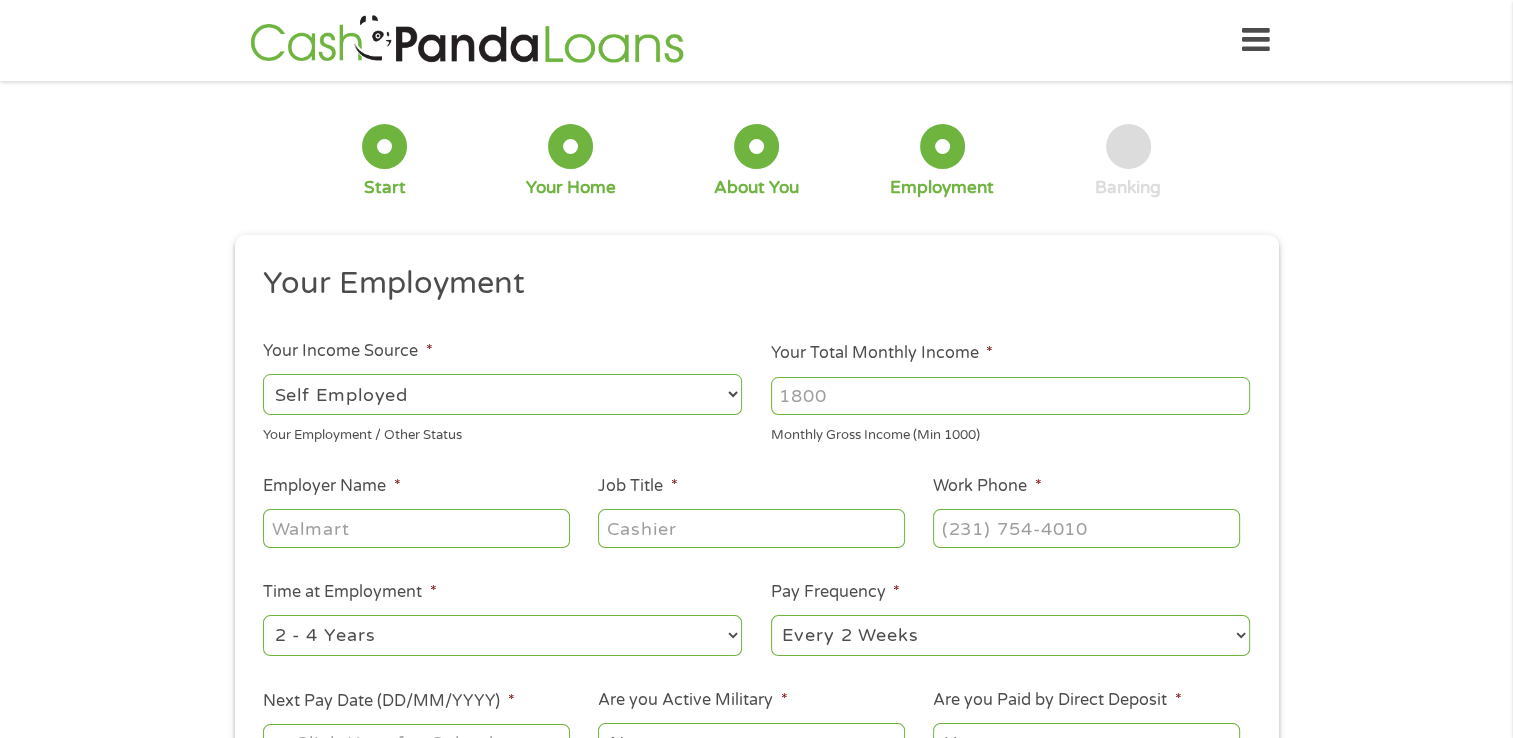 click on "--- Choose one --- Employment Self Employed Benefits" at bounding box center (502, 394) 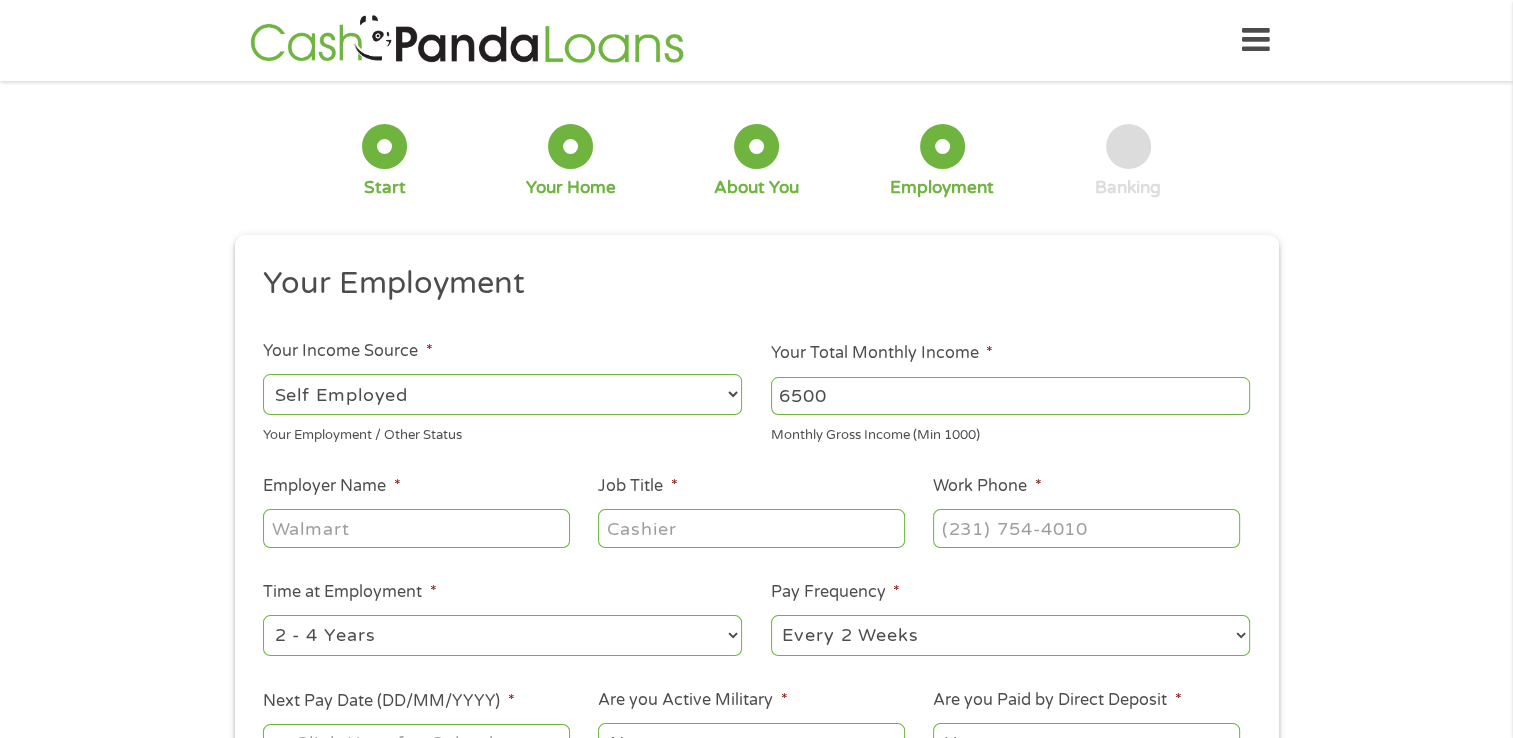 type on "6500" 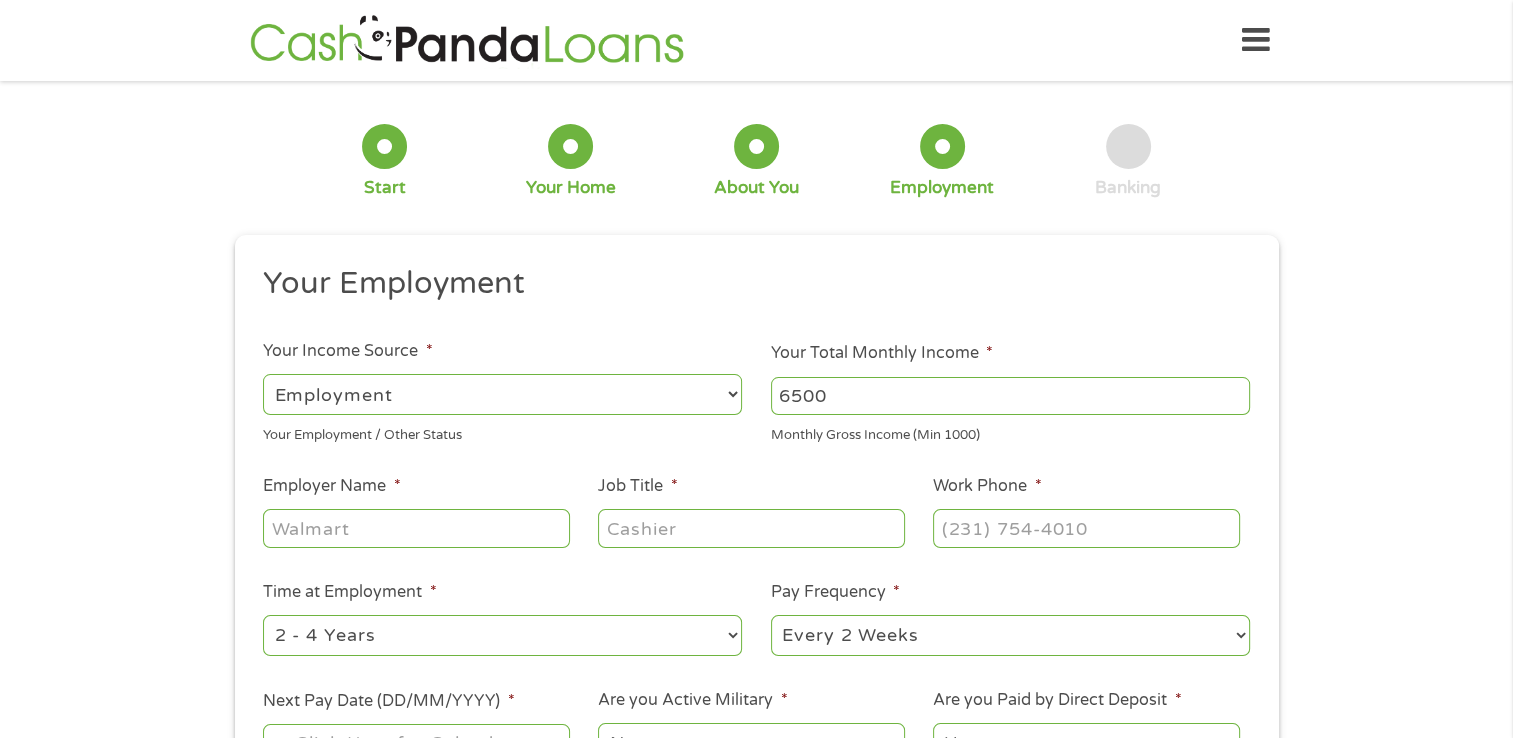 click on "--- Choose one --- Employment Self Employed Benefits" at bounding box center [502, 394] 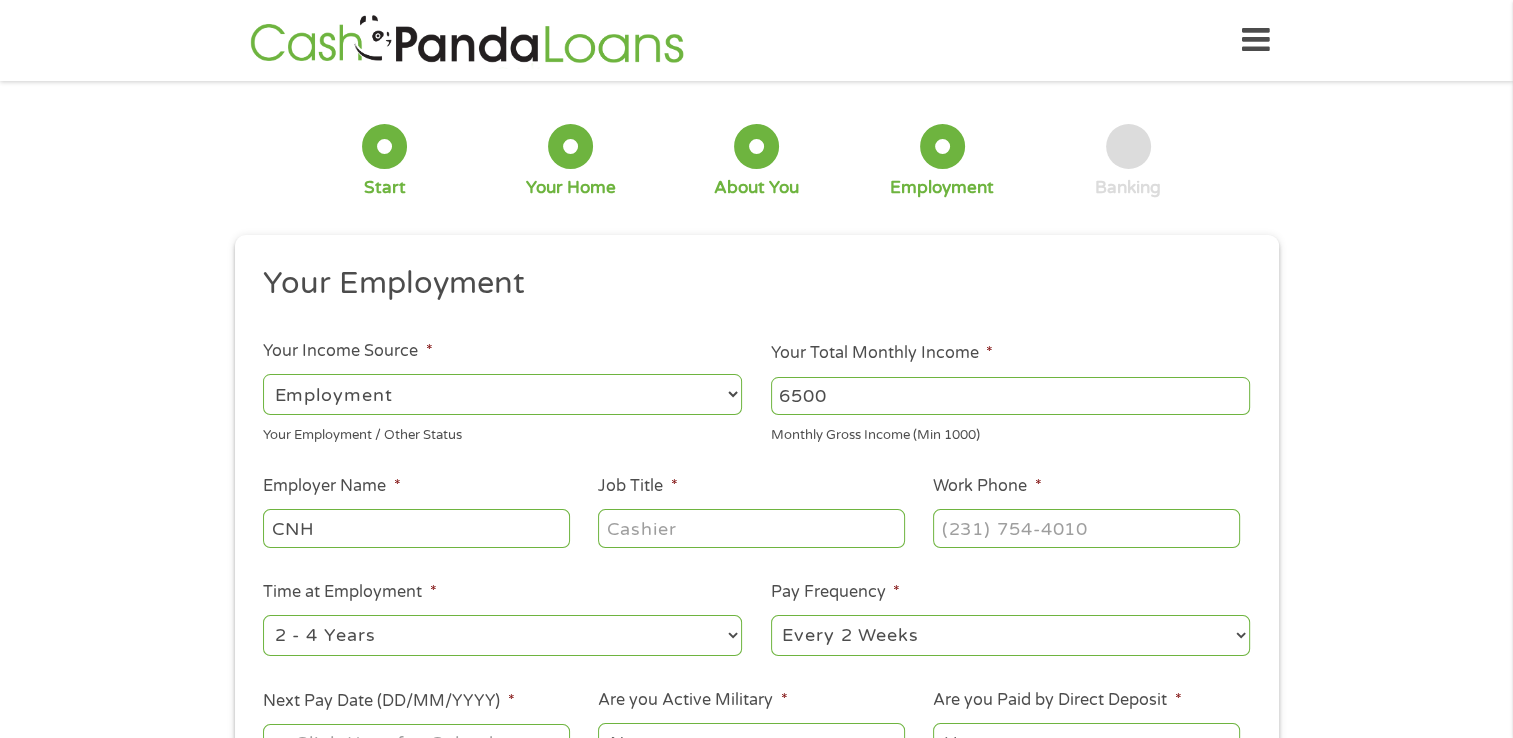 type on "CNH" 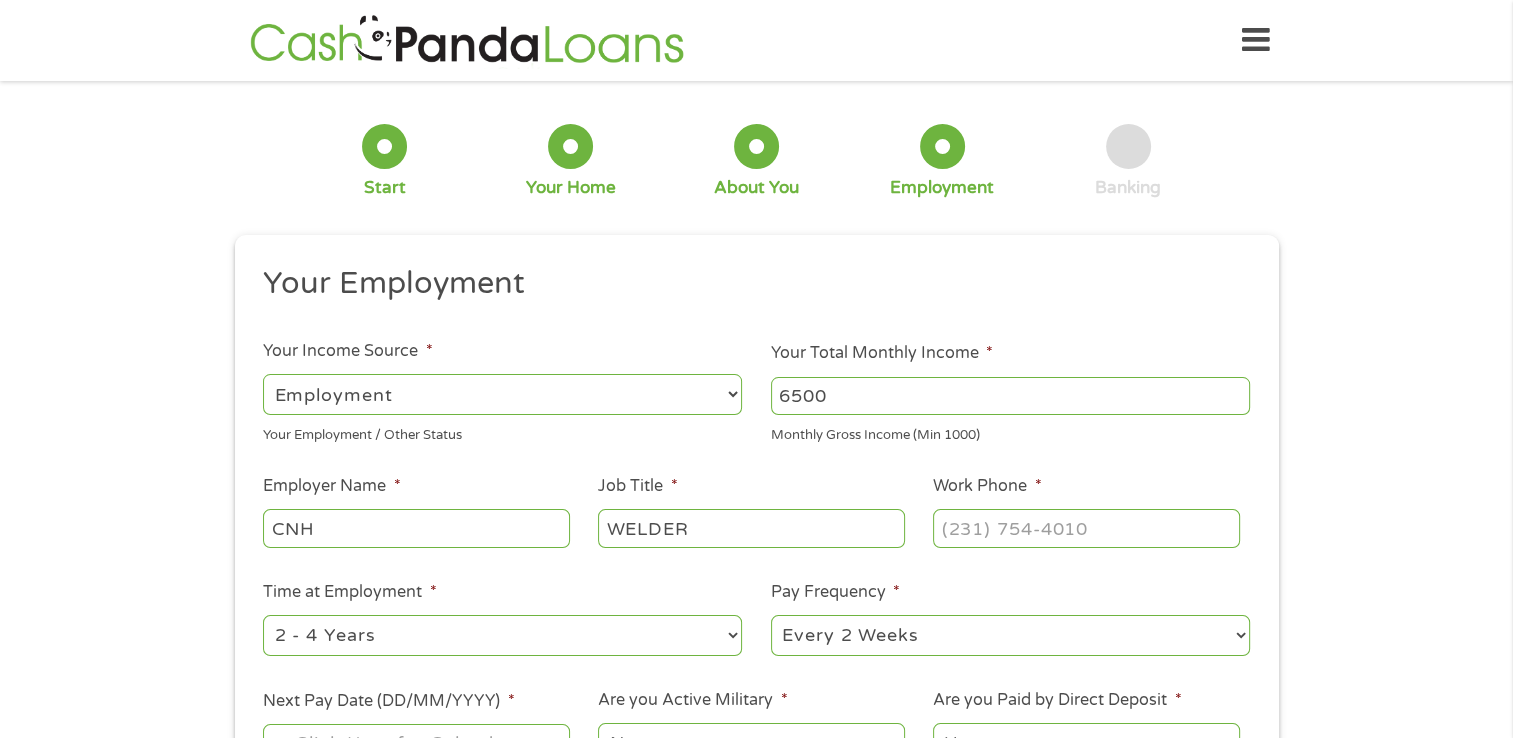 type on "WELDER" 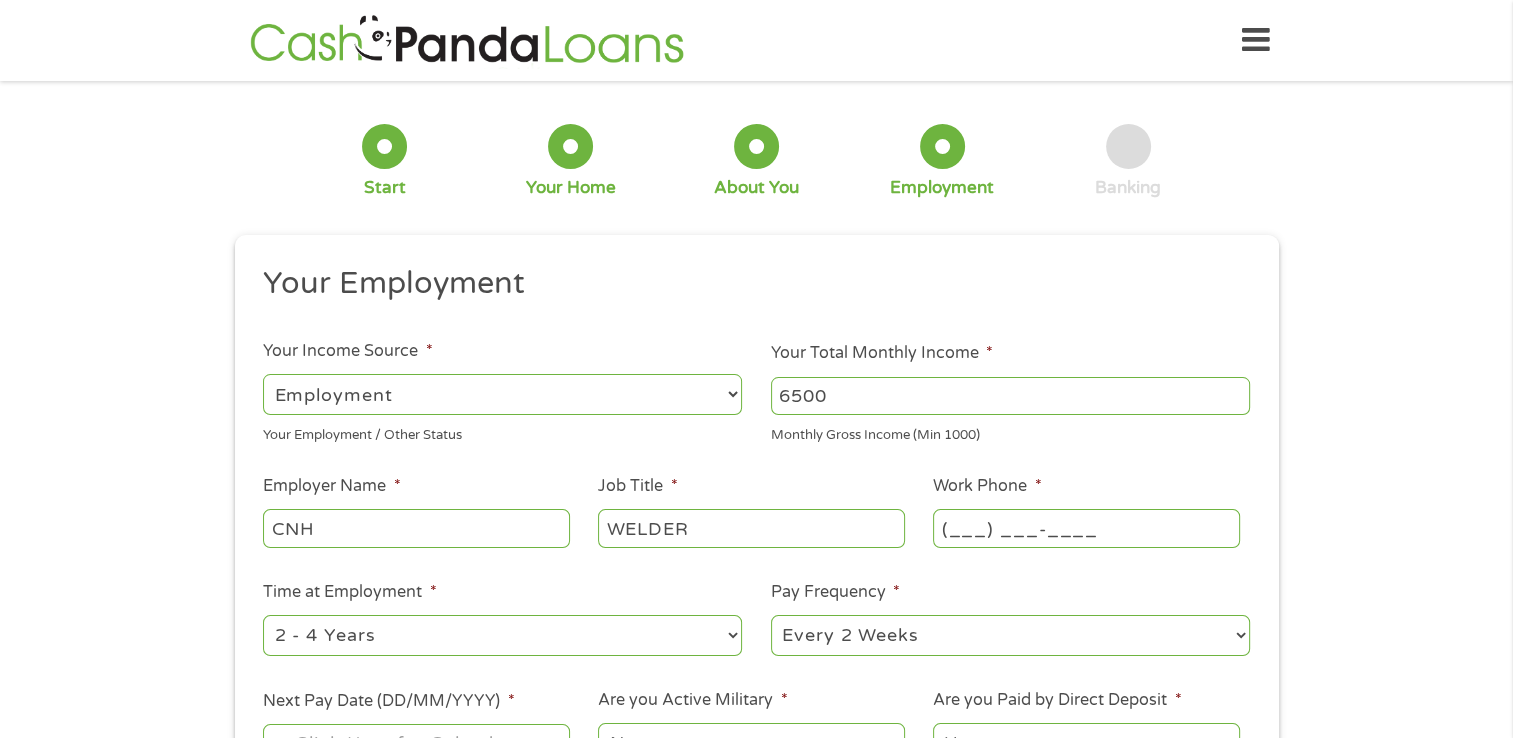 click on "(___) ___-____" at bounding box center (1086, 528) 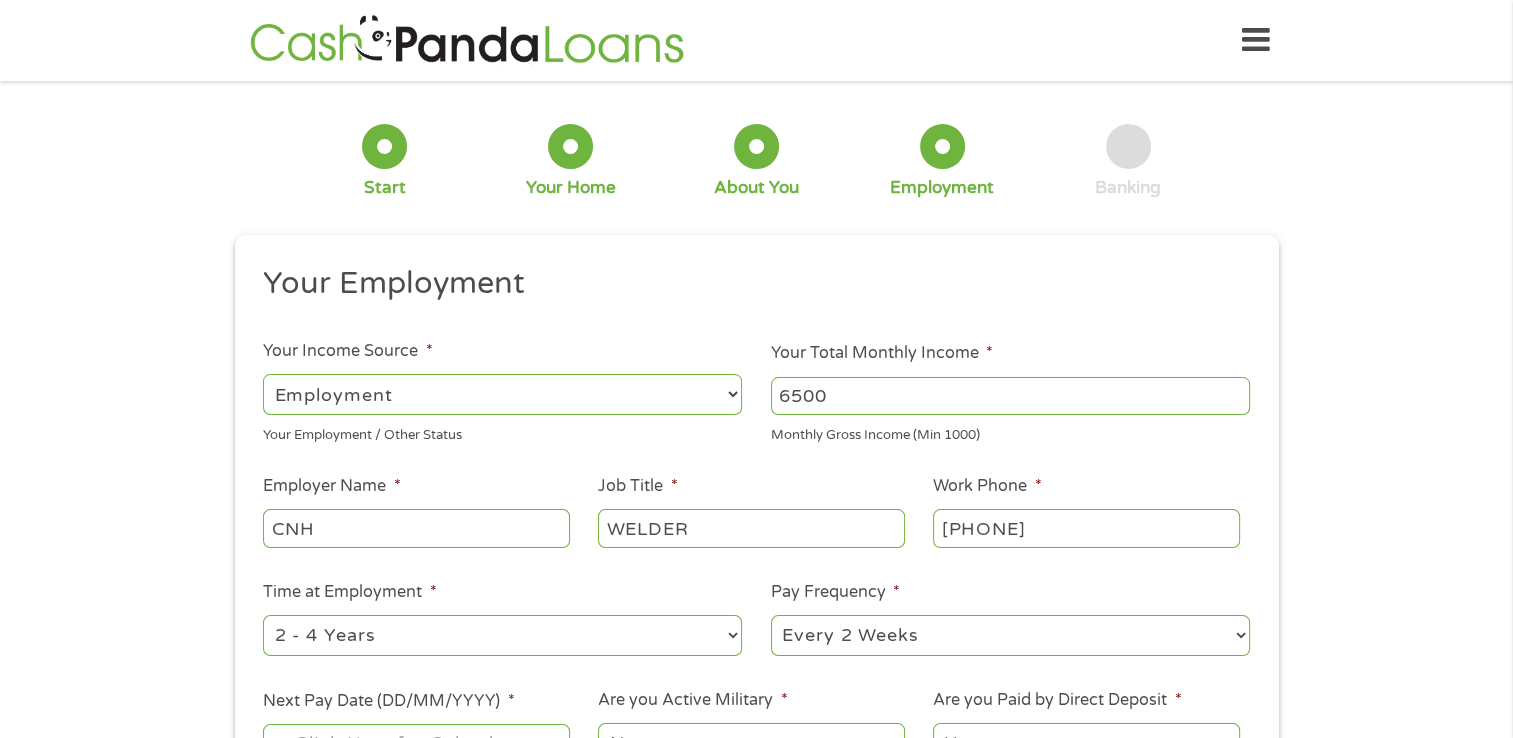 type on "[PHONE]" 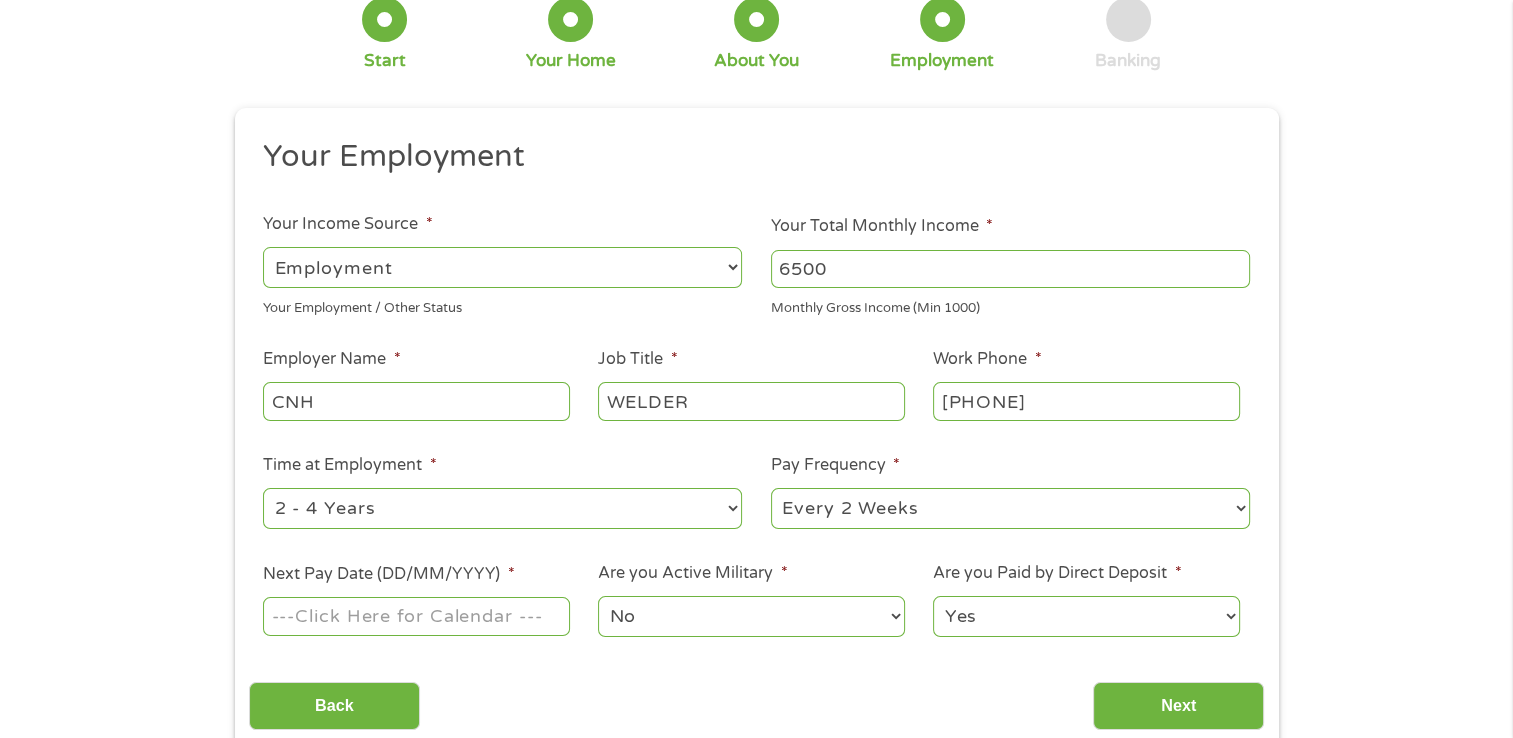 scroll, scrollTop: 200, scrollLeft: 0, axis: vertical 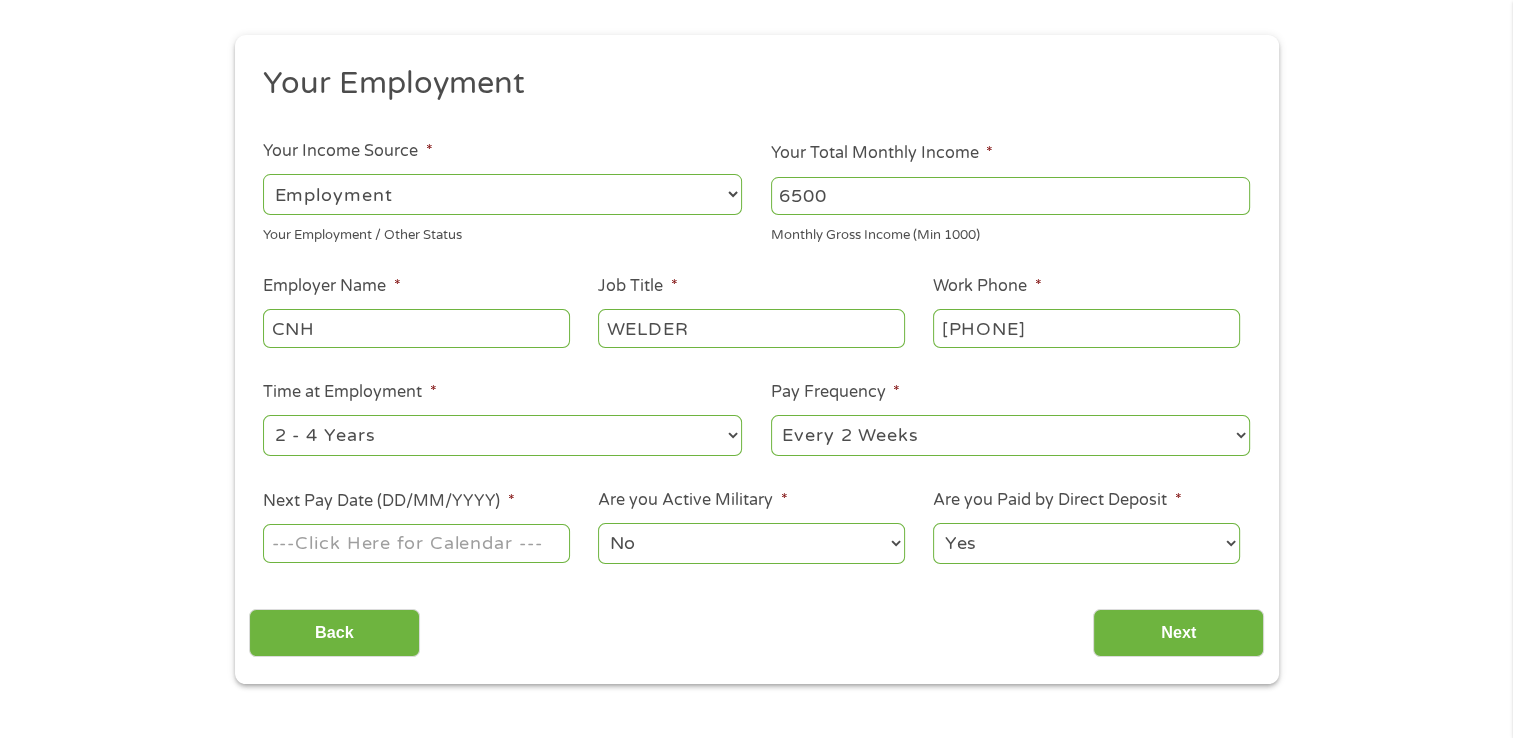 click on "Next Pay Date (DD/MM/YYYY) *" at bounding box center (416, 527) 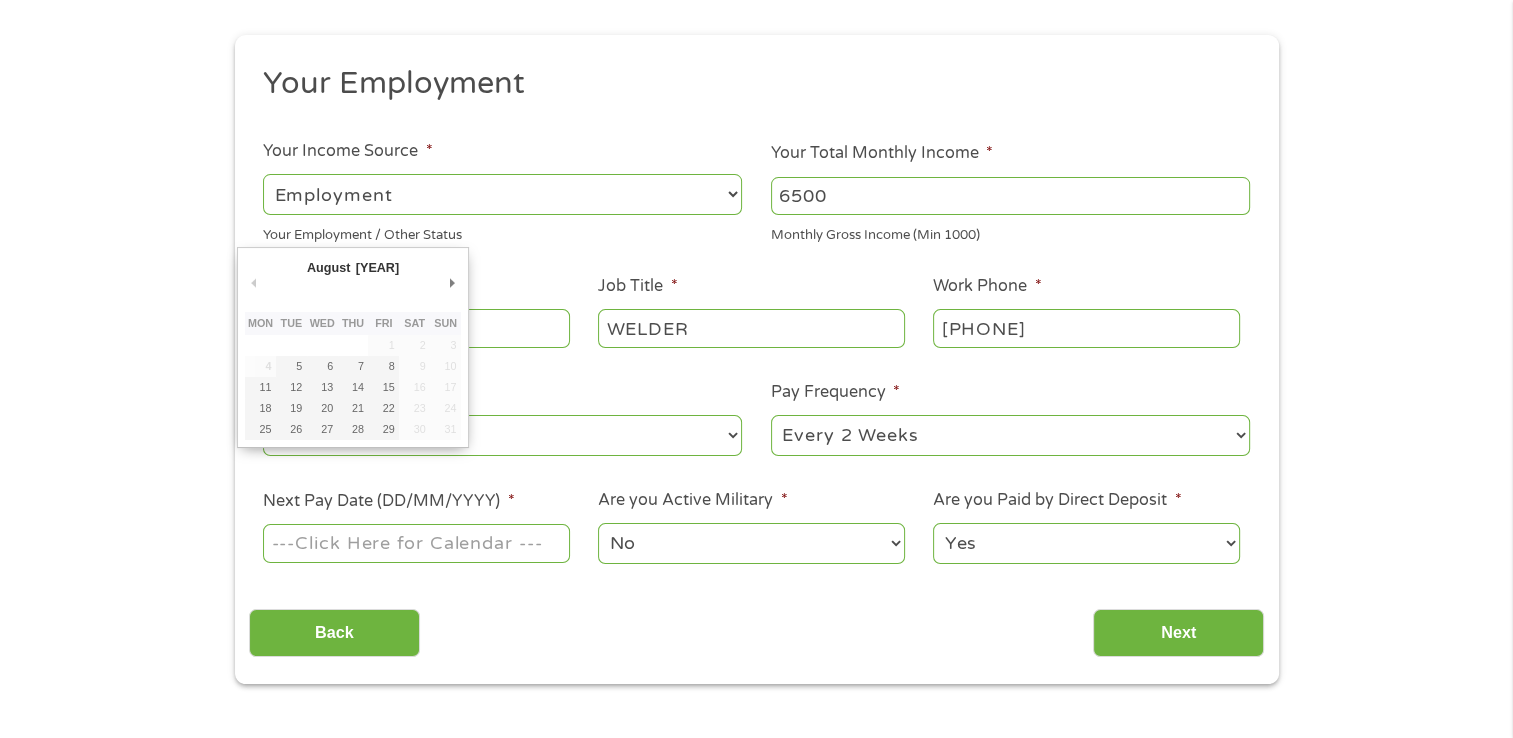 click on "--- Choose one --- 1 Year or less 1 - 2 Years 2 - 4 Years Over 4 Years" at bounding box center [502, 435] 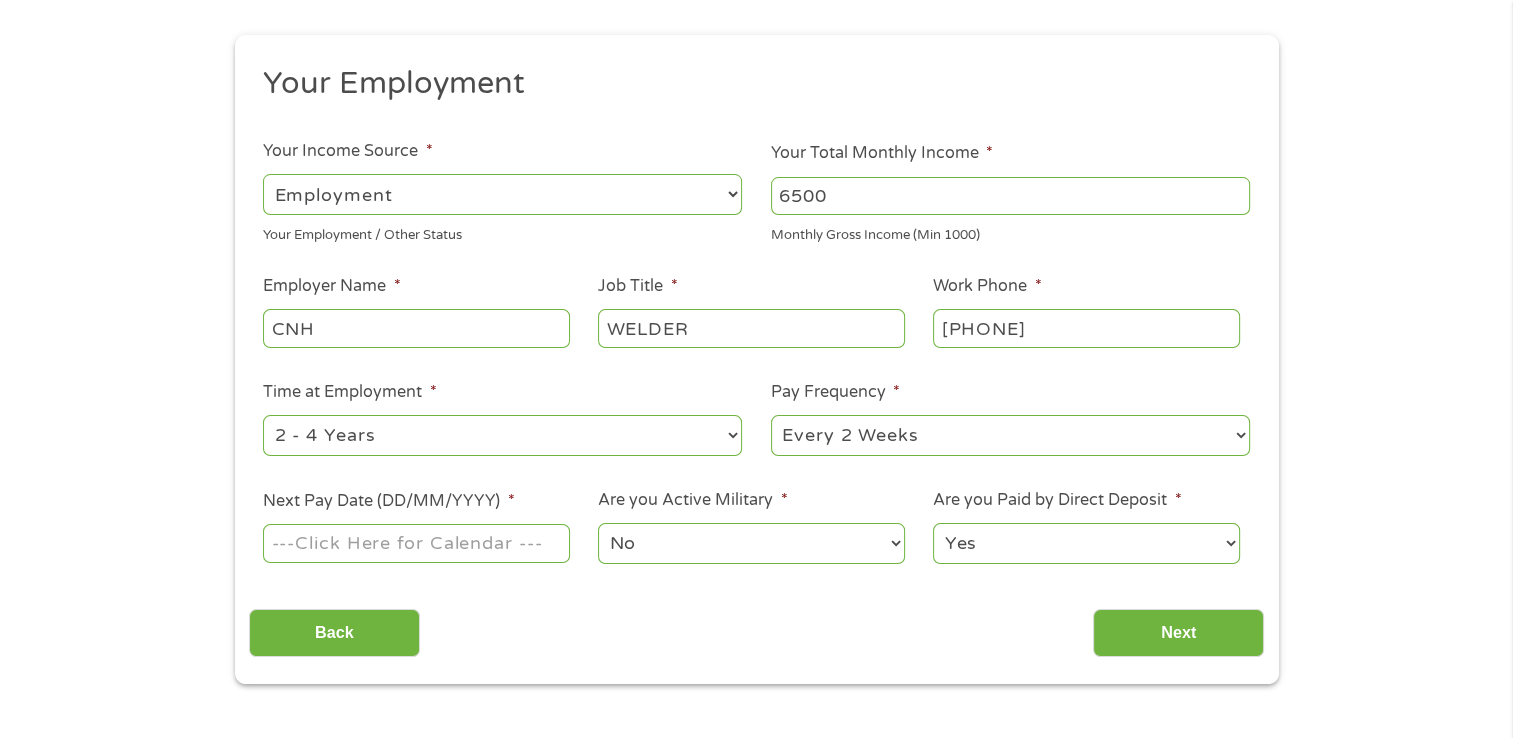 click on "--- Choose one --- 1 Year or less 1 - 2 Years 2 - 4 Years Over 4 Years" at bounding box center [502, 435] 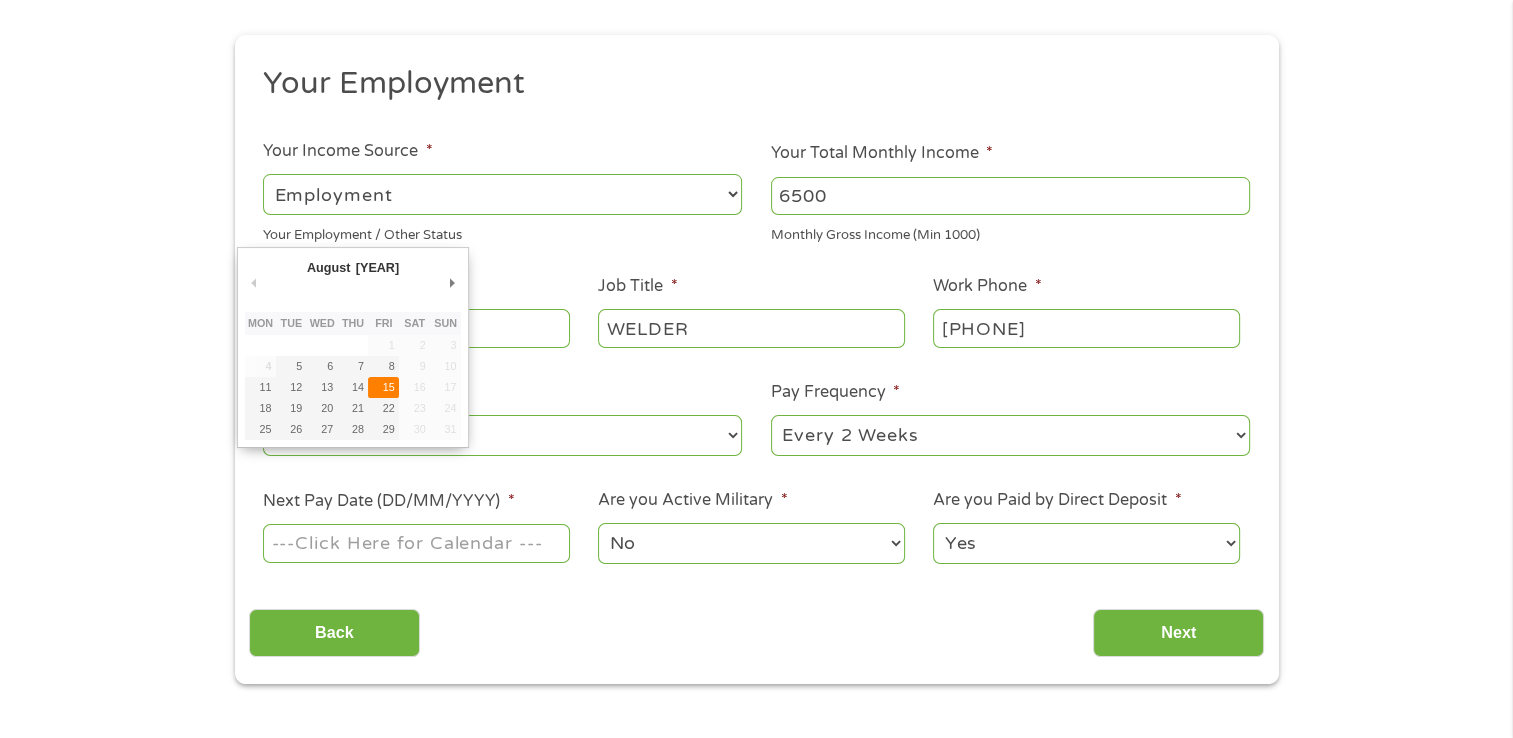 type on "15/08/2025" 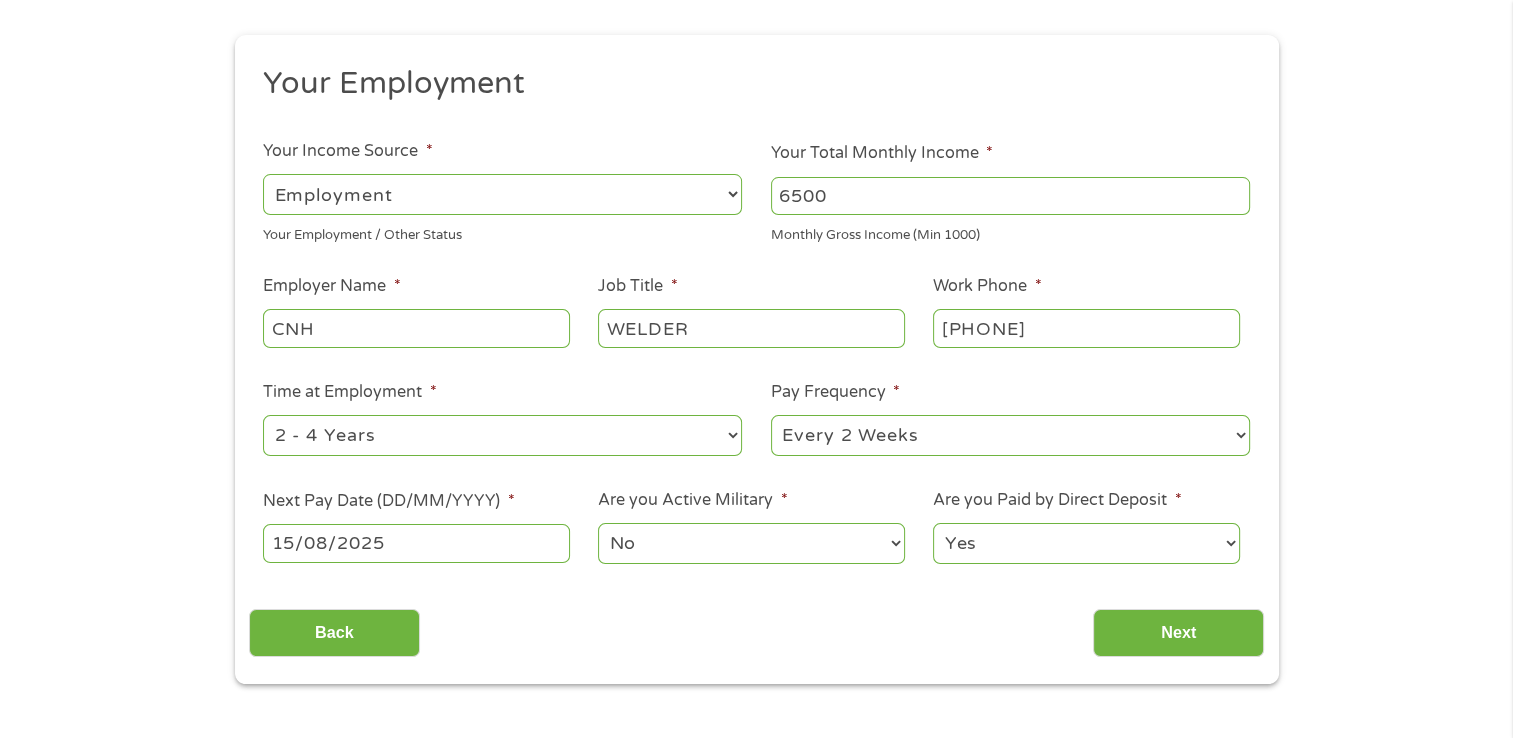 click on "No Yes" at bounding box center (751, 543) 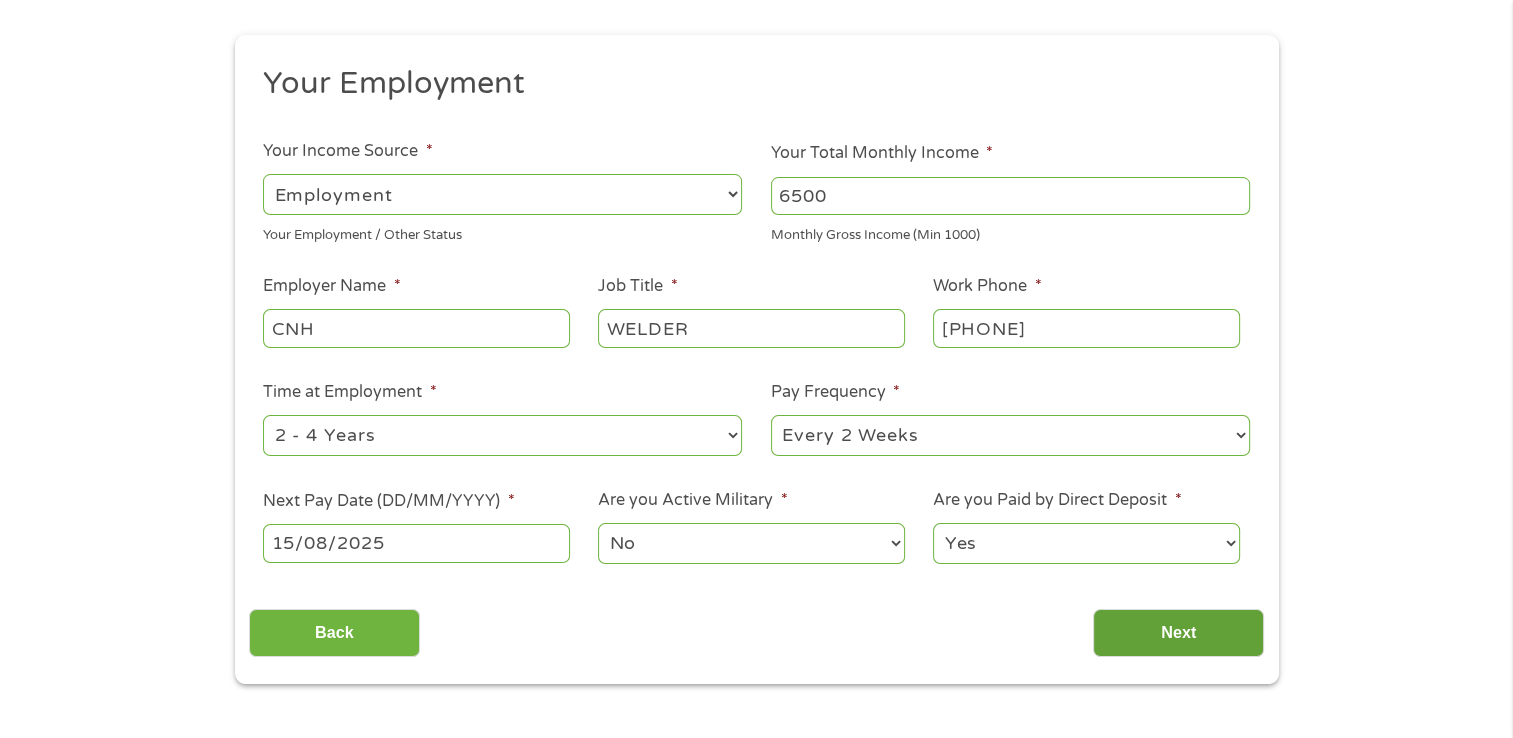 click on "Next" at bounding box center [1178, 633] 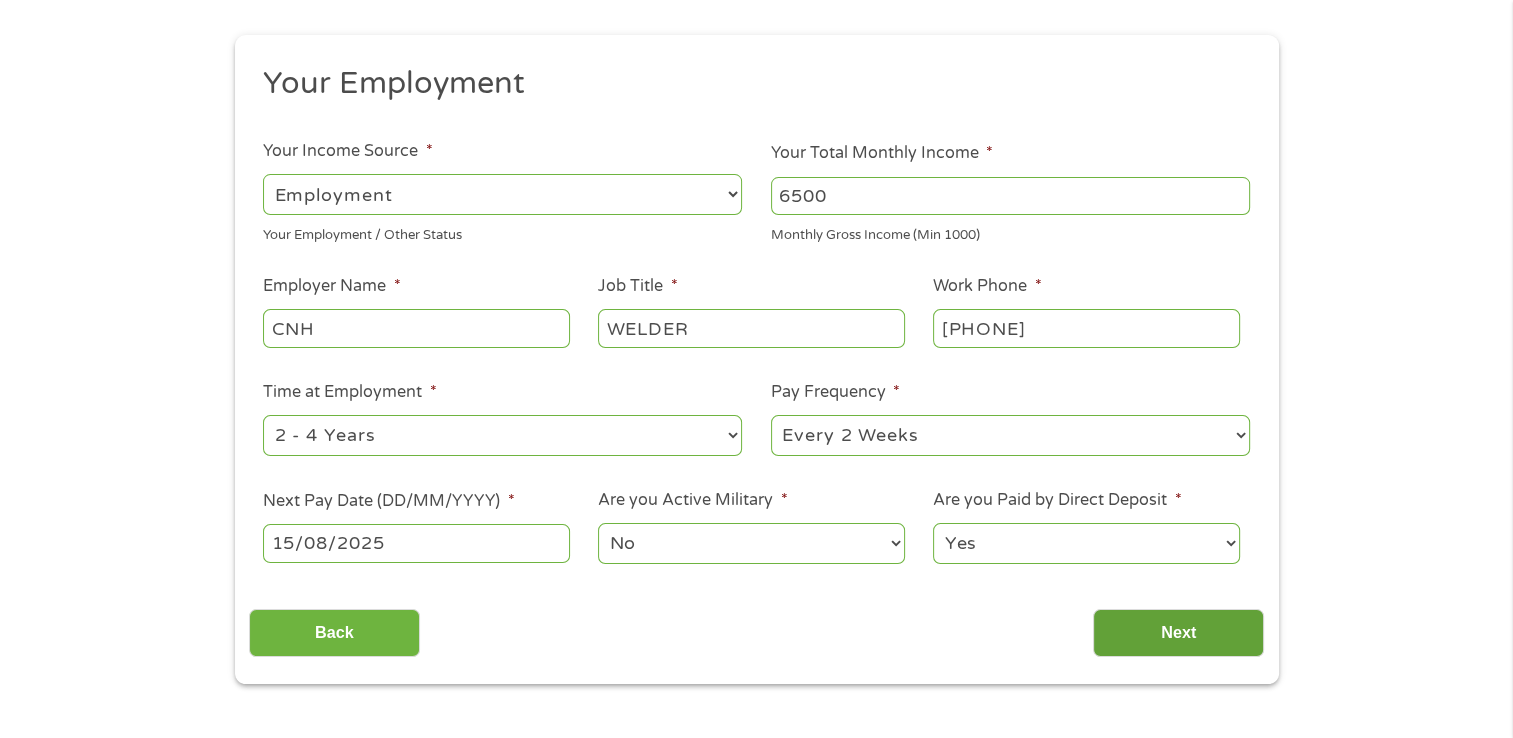 scroll, scrollTop: 8, scrollLeft: 8, axis: both 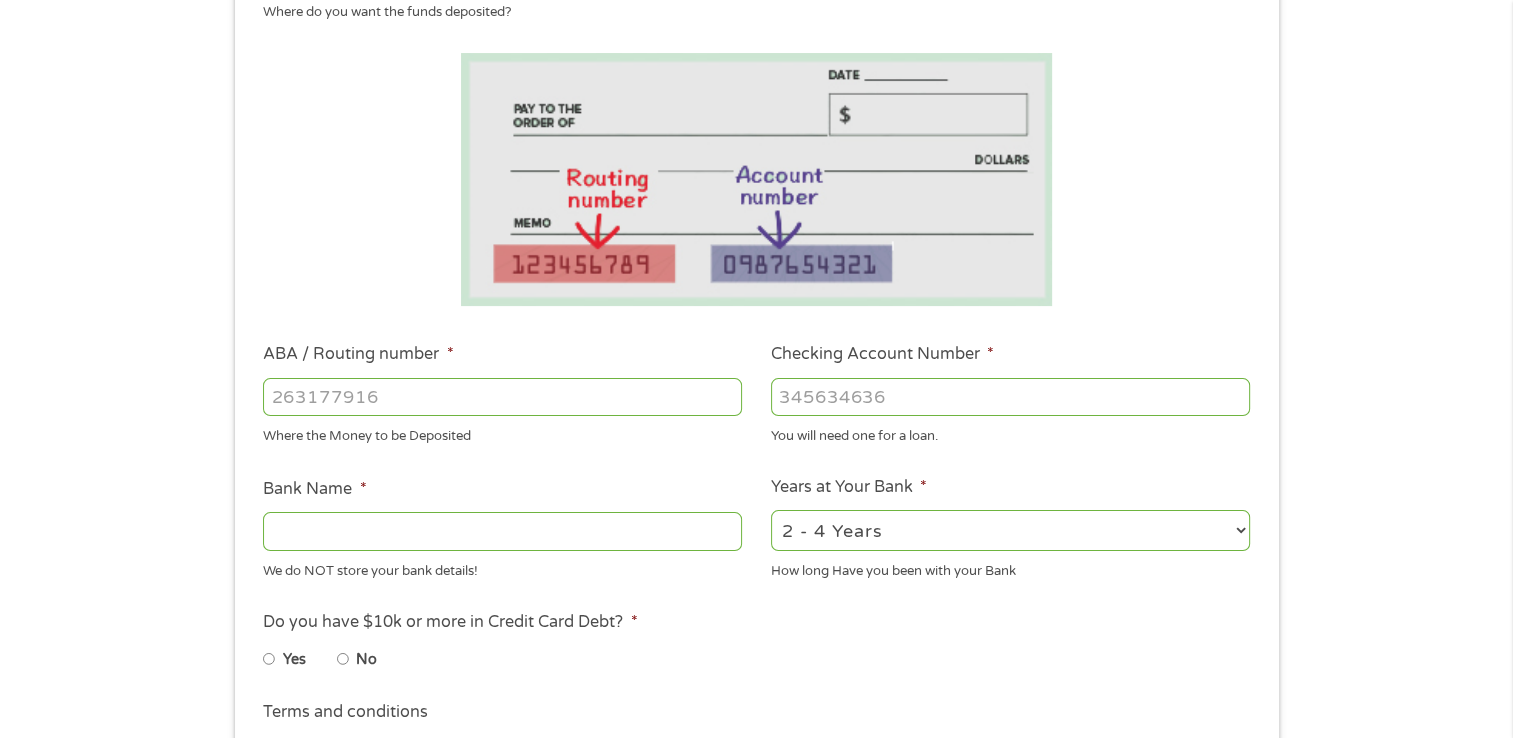 click on "ABA / Routing number *" at bounding box center [502, 397] 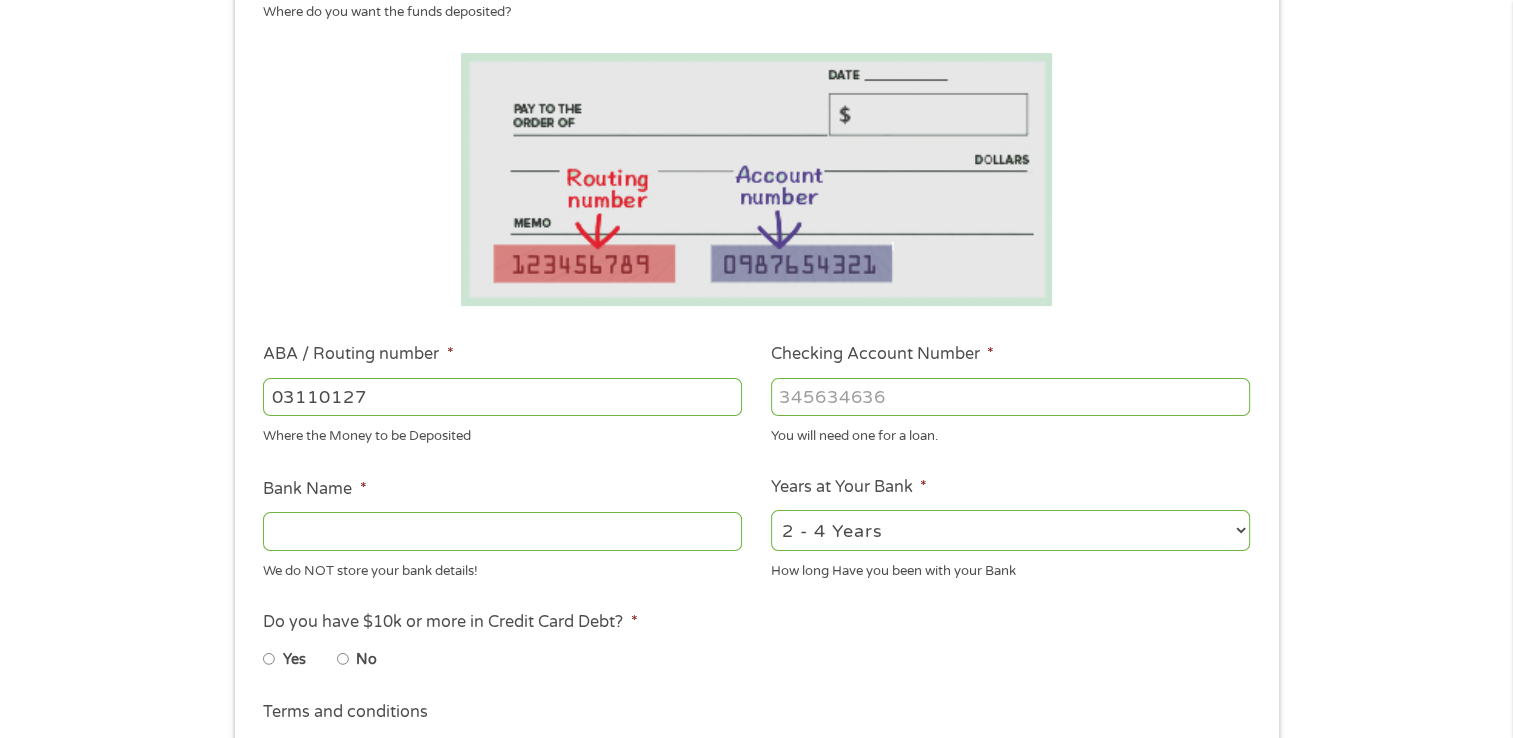 type on "031101279" 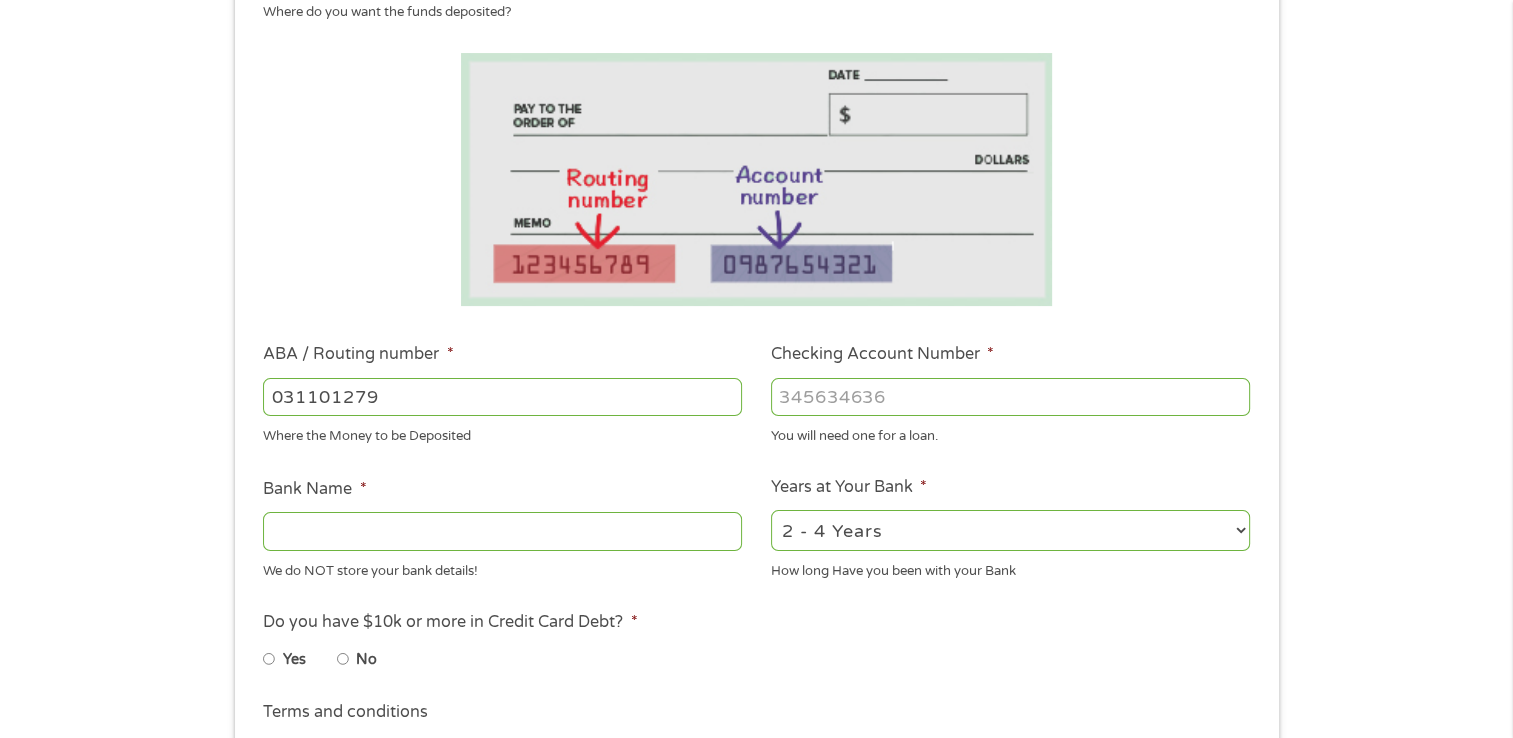 type on "THE BANCORP BANK" 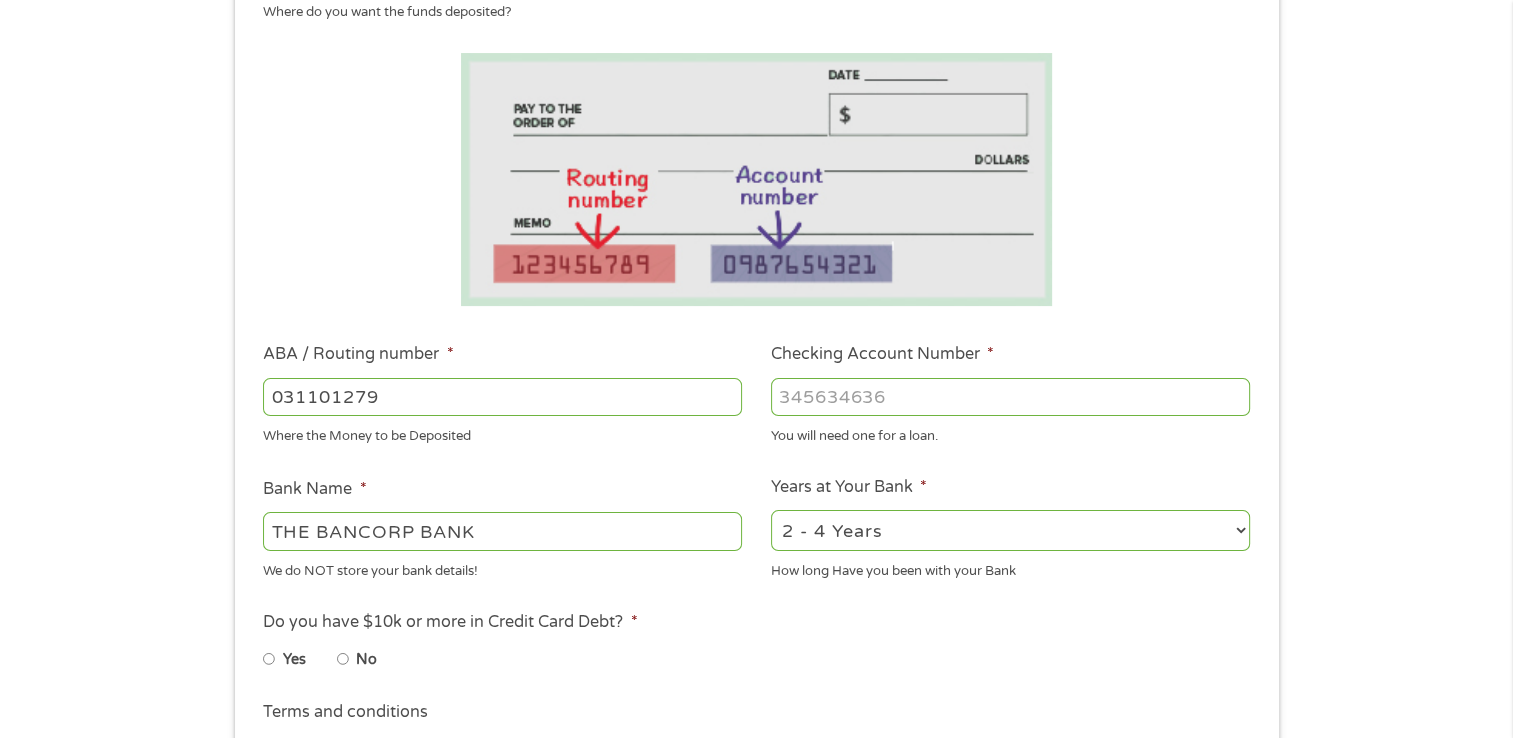 type on "031101279" 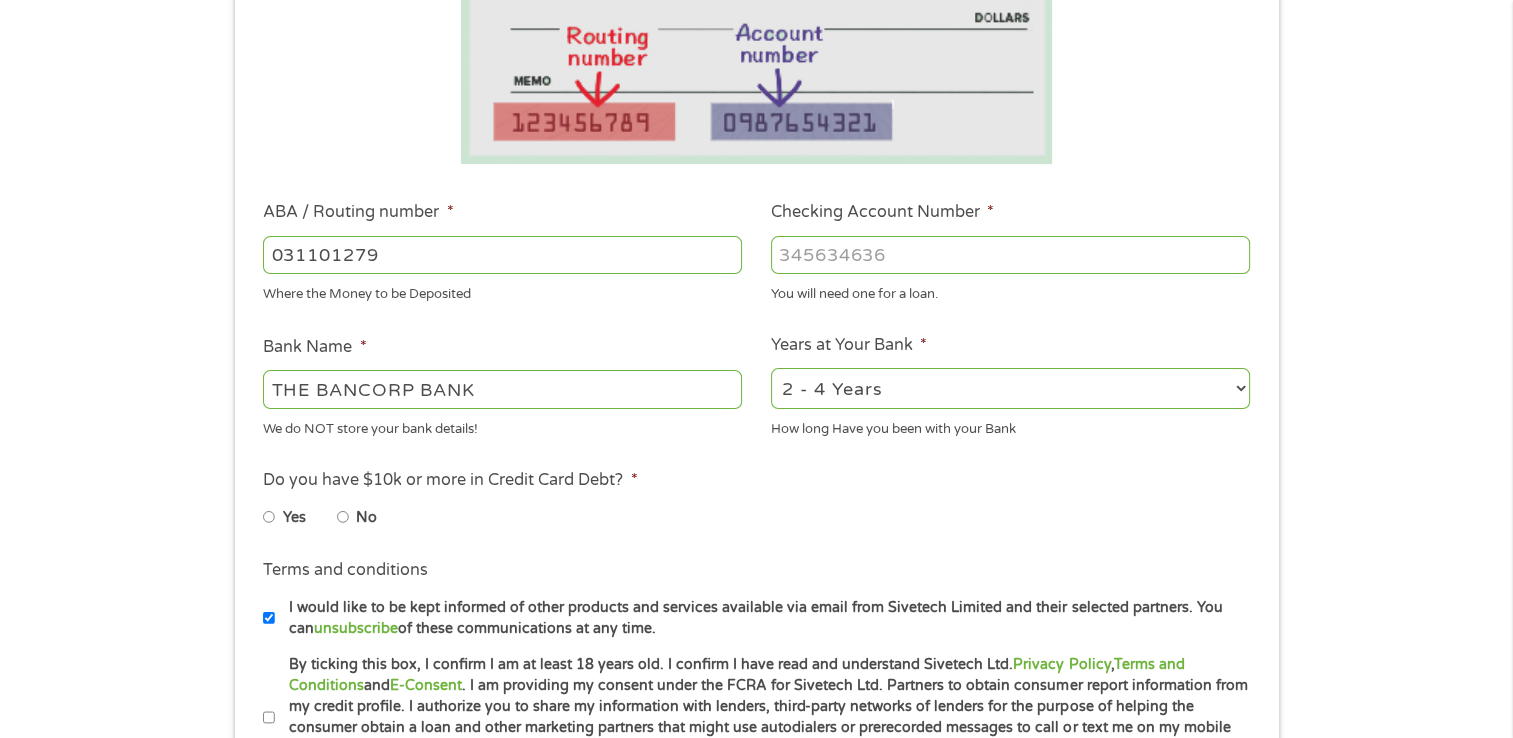 scroll, scrollTop: 500, scrollLeft: 0, axis: vertical 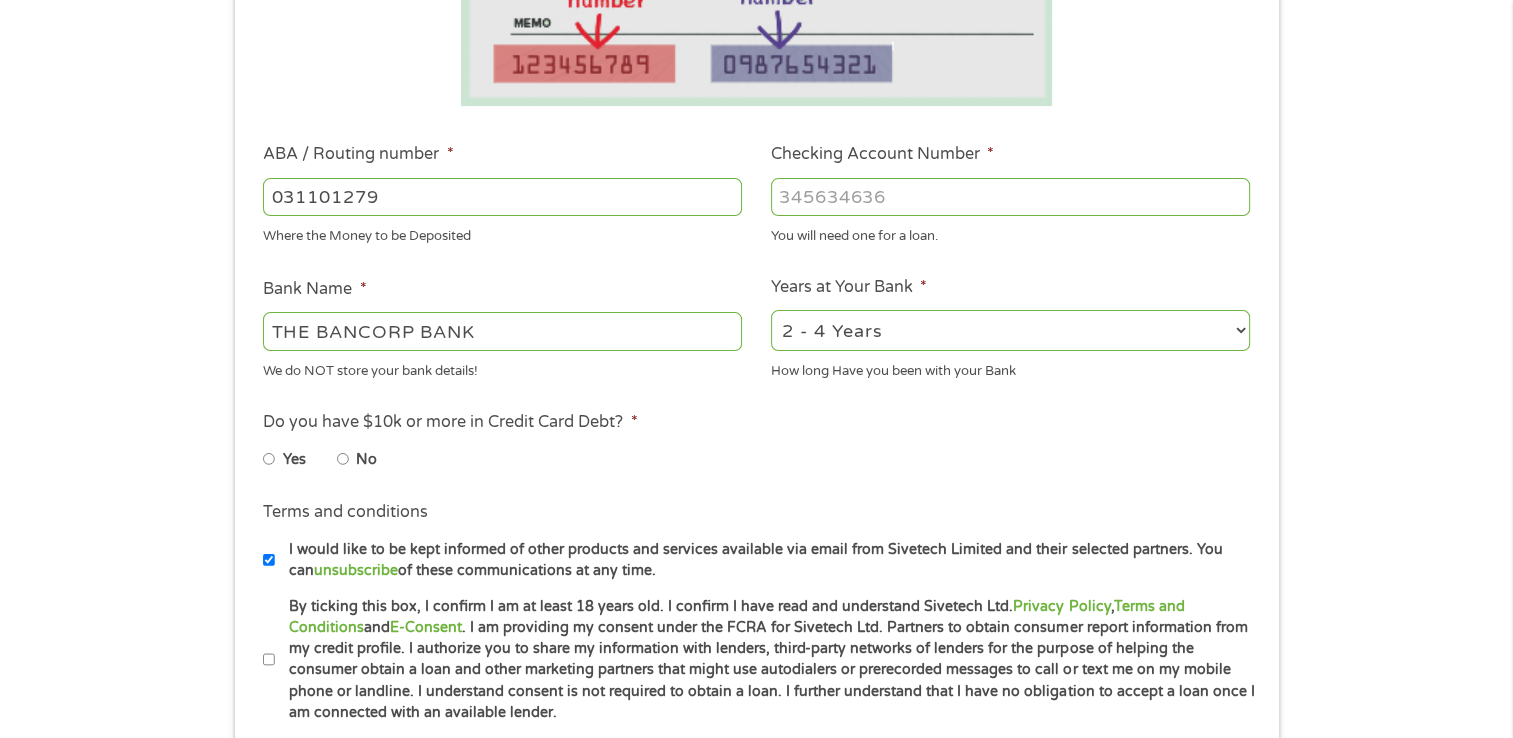 type on "[CREDIT_CARD]" 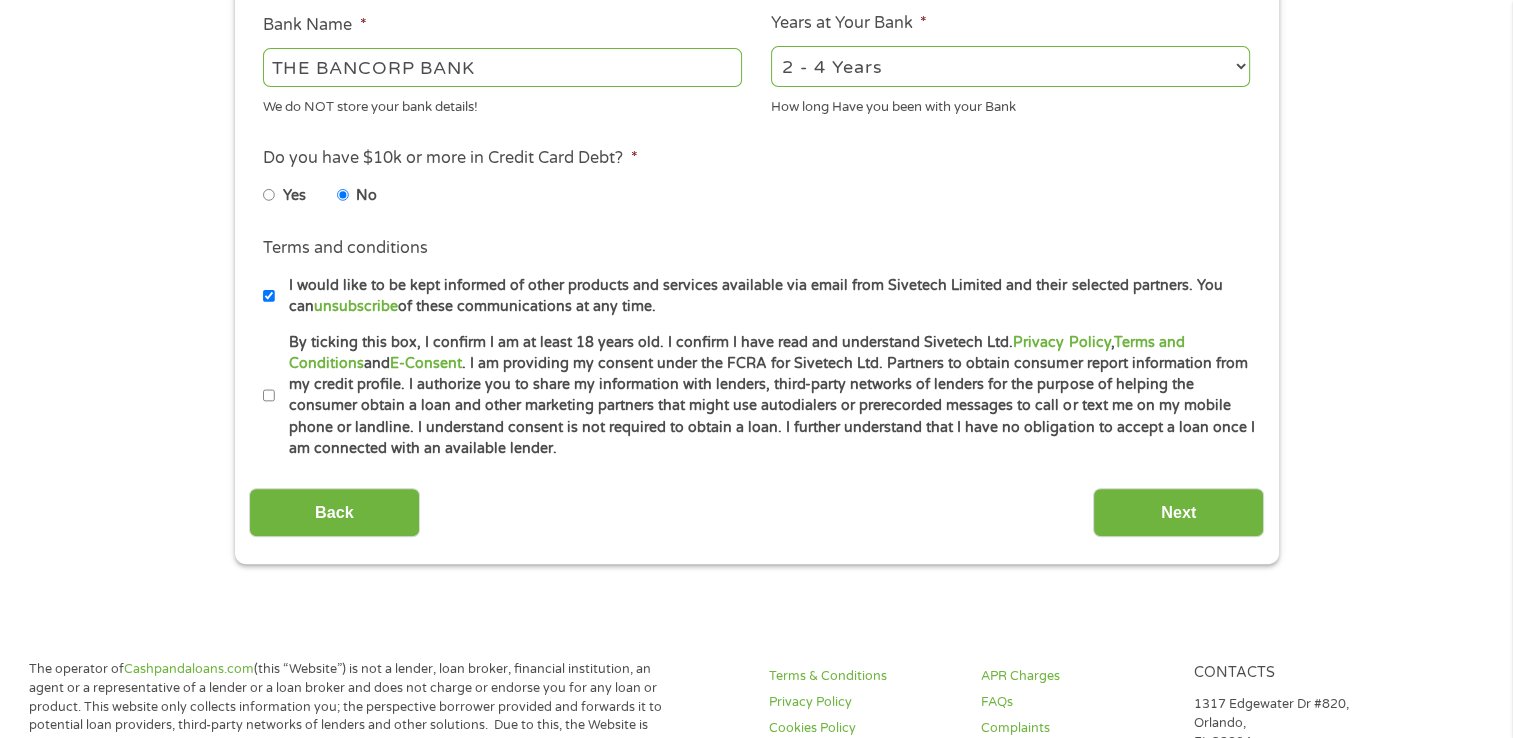 scroll, scrollTop: 800, scrollLeft: 0, axis: vertical 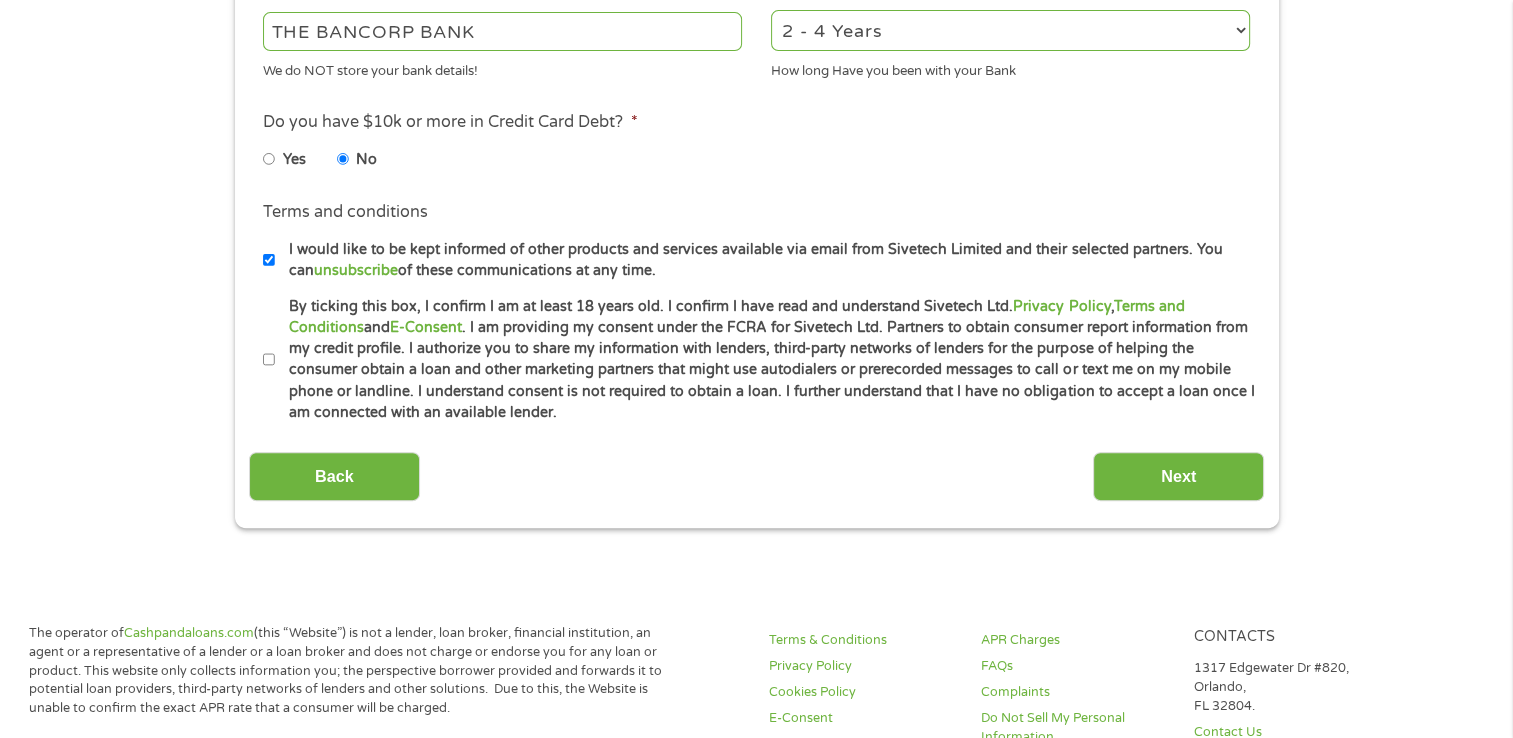 click on "By ticking this box, I confirm I am at least 18 years old. I confirm I have read and understand Sivetech Ltd.  Privacy Policy ,  Terms and Conditions  and  E-Consent . I am providing my consent under the FCRA for Sivetech Ltd. Partners to obtain consumer report information from my credit profile. I authorize you to share my information with lenders, third-party networks of lenders for the purpose of helping the consumer obtain a loan and other marketing partners that might use autodialers or prerecorded messages to call or text me on my mobile phone or landline. I understand consent is not required to obtain a loan. I further understand that I have no obligation to accept a loan once I am connected with an available lender." at bounding box center (269, 360) 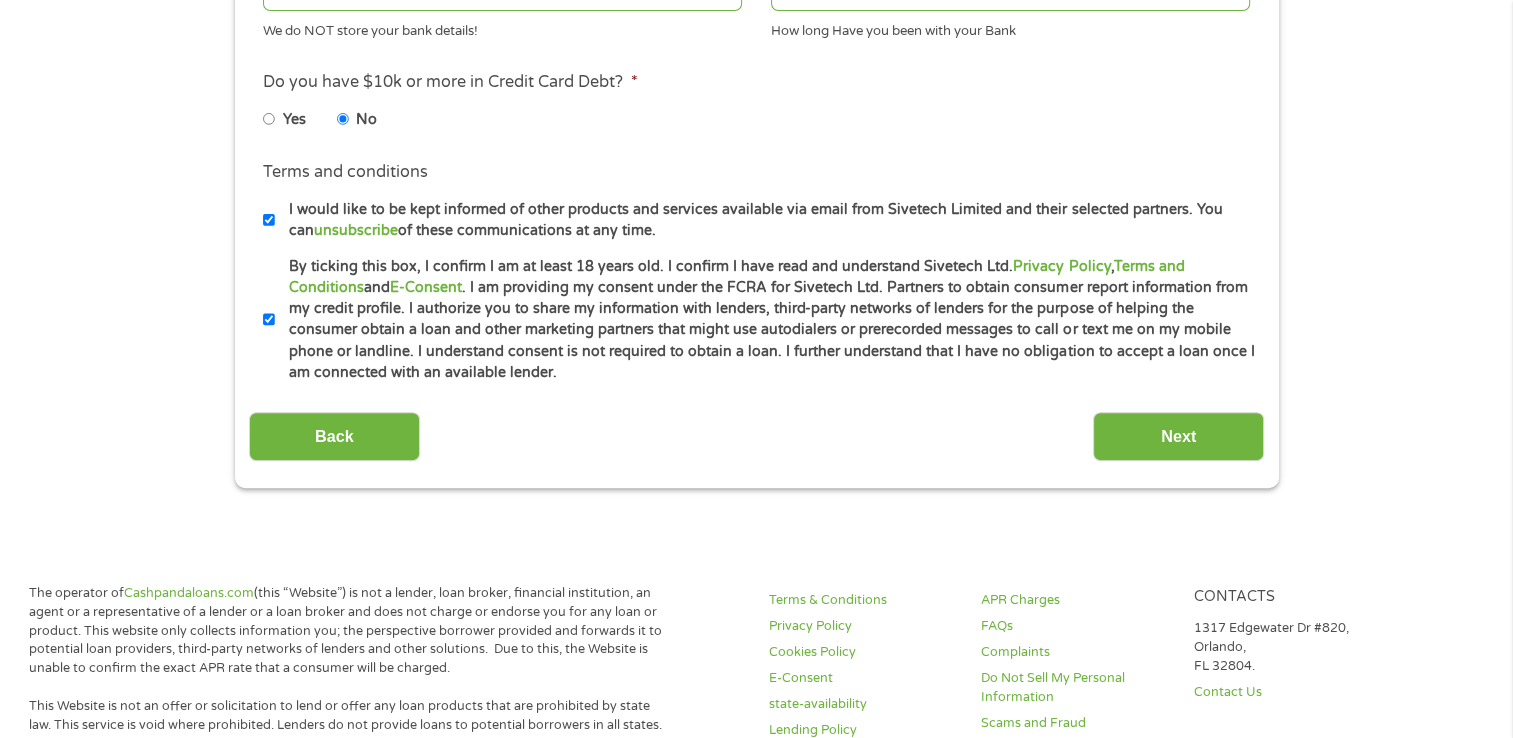 scroll, scrollTop: 900, scrollLeft: 0, axis: vertical 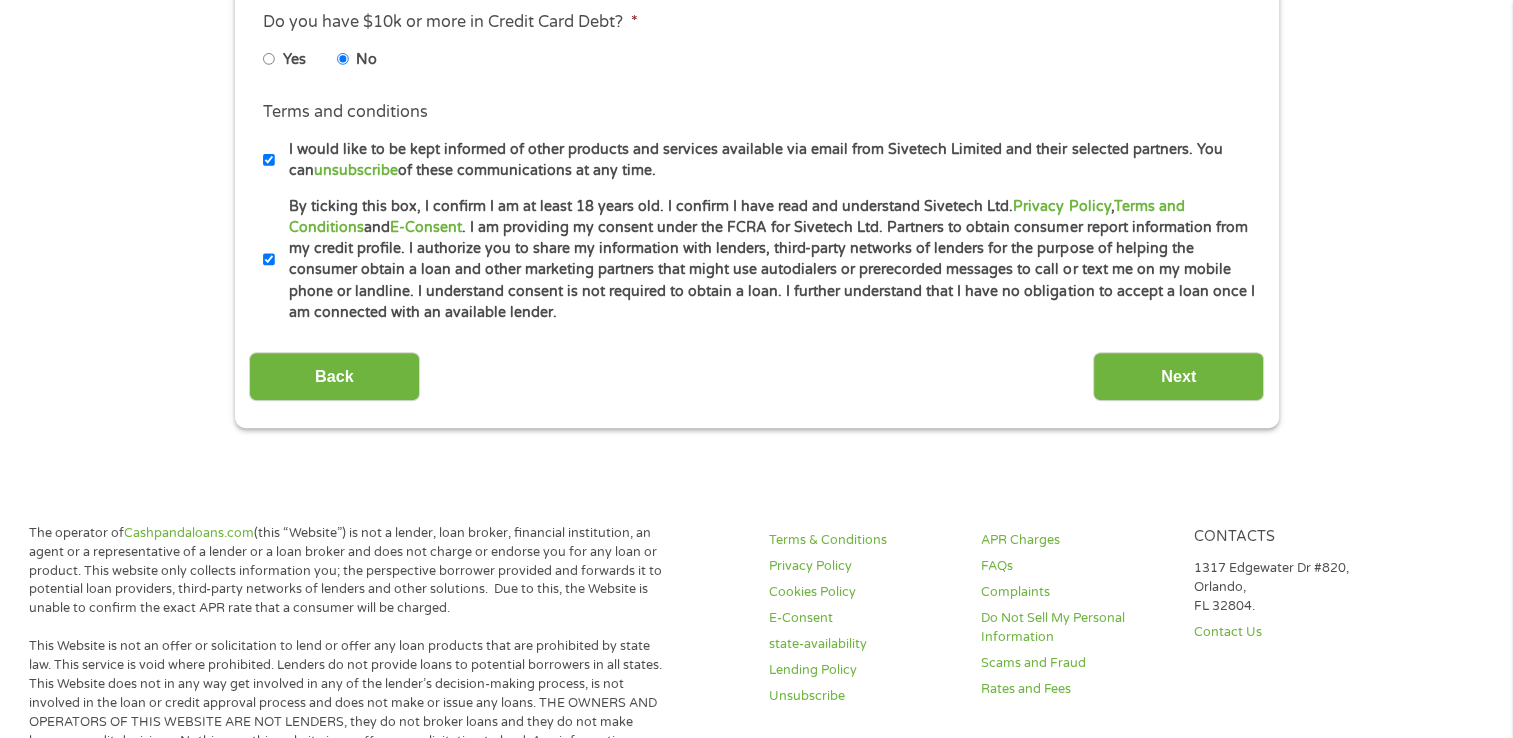 click on "By ticking this box, I confirm I am at least 18 years old. I confirm I have read and understand Sivetech Ltd.  Privacy Policy ,  Terms and Conditions  and  E-Consent . I am providing my consent under the FCRA for Sivetech Ltd. Partners to obtain consumer report information from my credit profile. I authorize you to share my information with lenders, third-party networks of lenders for the purpose of helping the consumer obtain a loan and other marketing partners that might use autodialers or prerecorded messages to call or text me on my mobile phone or landline. I understand consent is not required to obtain a loan. I further understand that I have no obligation to accept a loan once I am connected with an available lender." at bounding box center (269, 260) 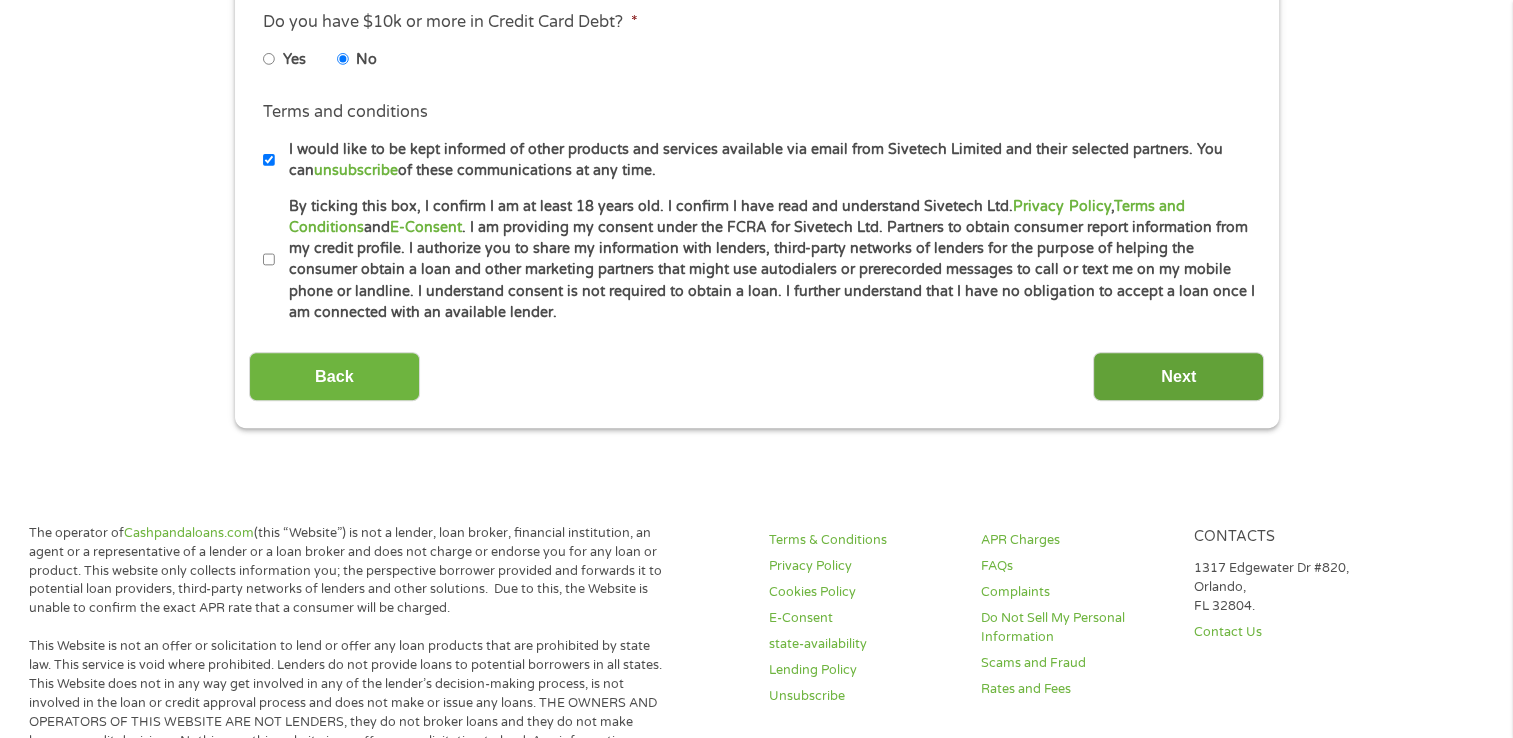 click on "Next" at bounding box center [1178, 376] 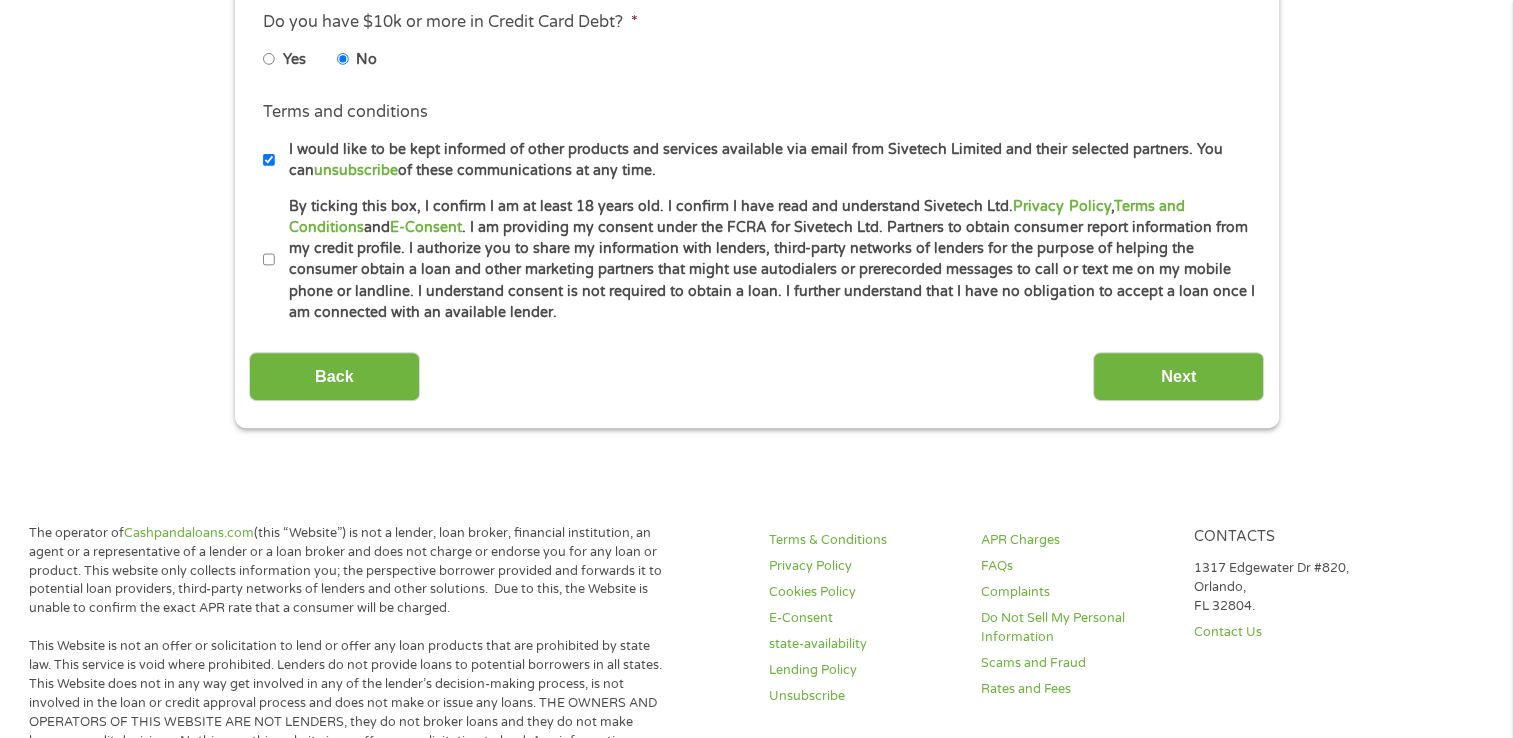 scroll, scrollTop: 8, scrollLeft: 8, axis: both 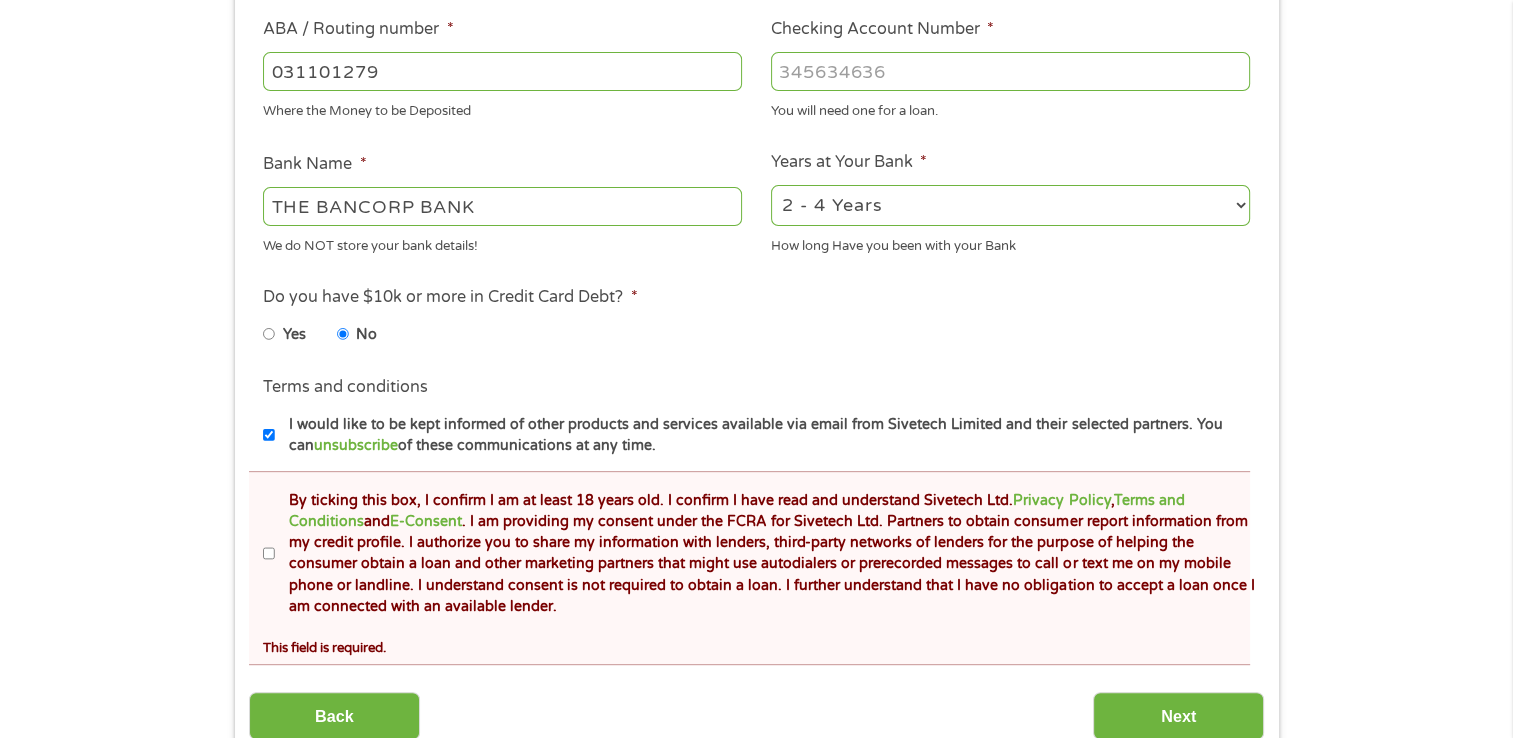click on "By ticking this box, I confirm I am at least 18 years old. I confirm I have read and understand Sivetech Ltd.  Privacy Policy ,  Terms and Conditions  and  E-Consent . I am providing my consent under the FCRA for Sivetech Ltd. Partners to obtain consumer report information from my credit profile. I authorize you to share my information with lenders, third-party networks of lenders for the purpose of helping the consumer obtain a loan and other marketing partners that might use autodialers or prerecorded messages to call or text me on my mobile phone or landline. I understand consent is not required to obtain a loan. I further understand that I have no obligation to accept a loan once I am connected with an available lender." at bounding box center (765, 554) 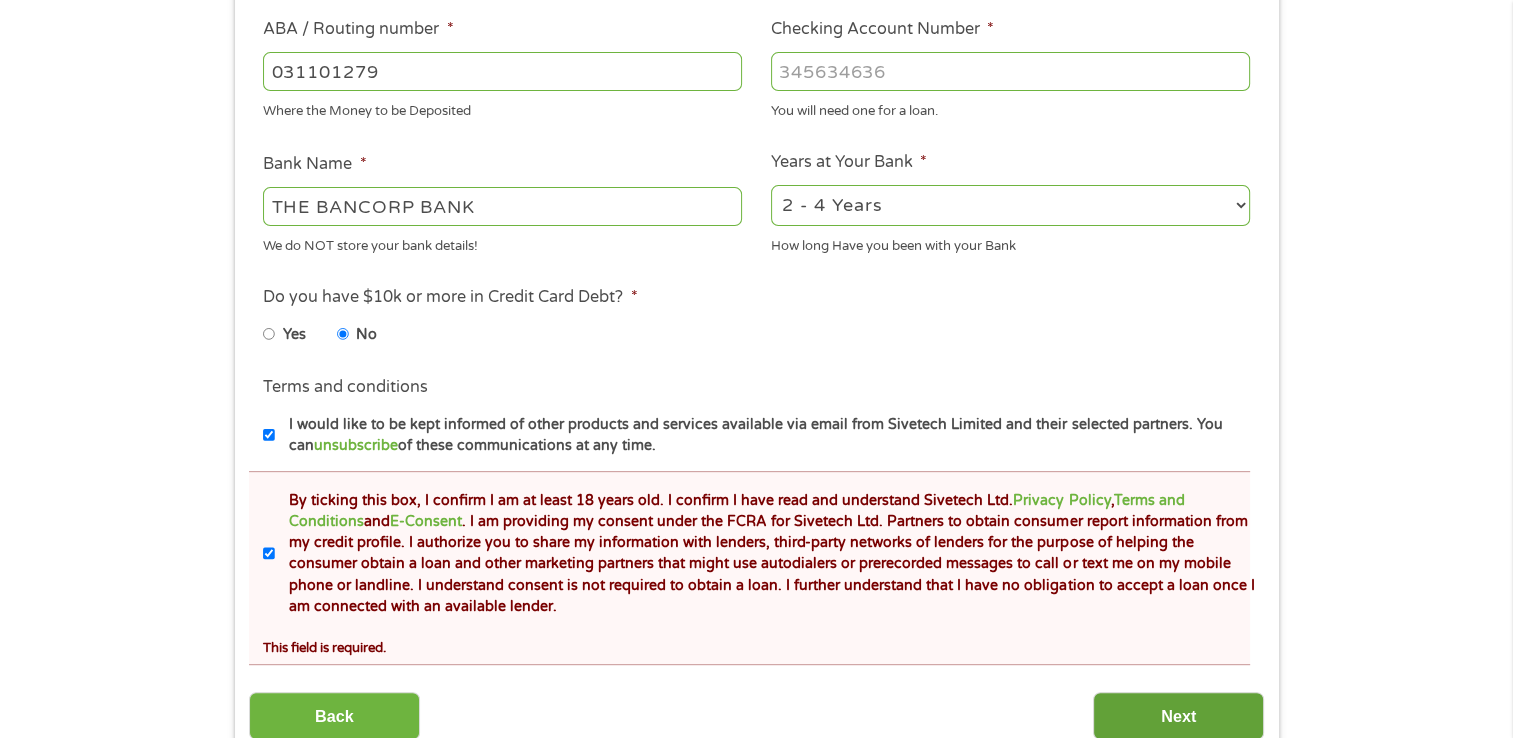 click on "Next" at bounding box center (1178, 716) 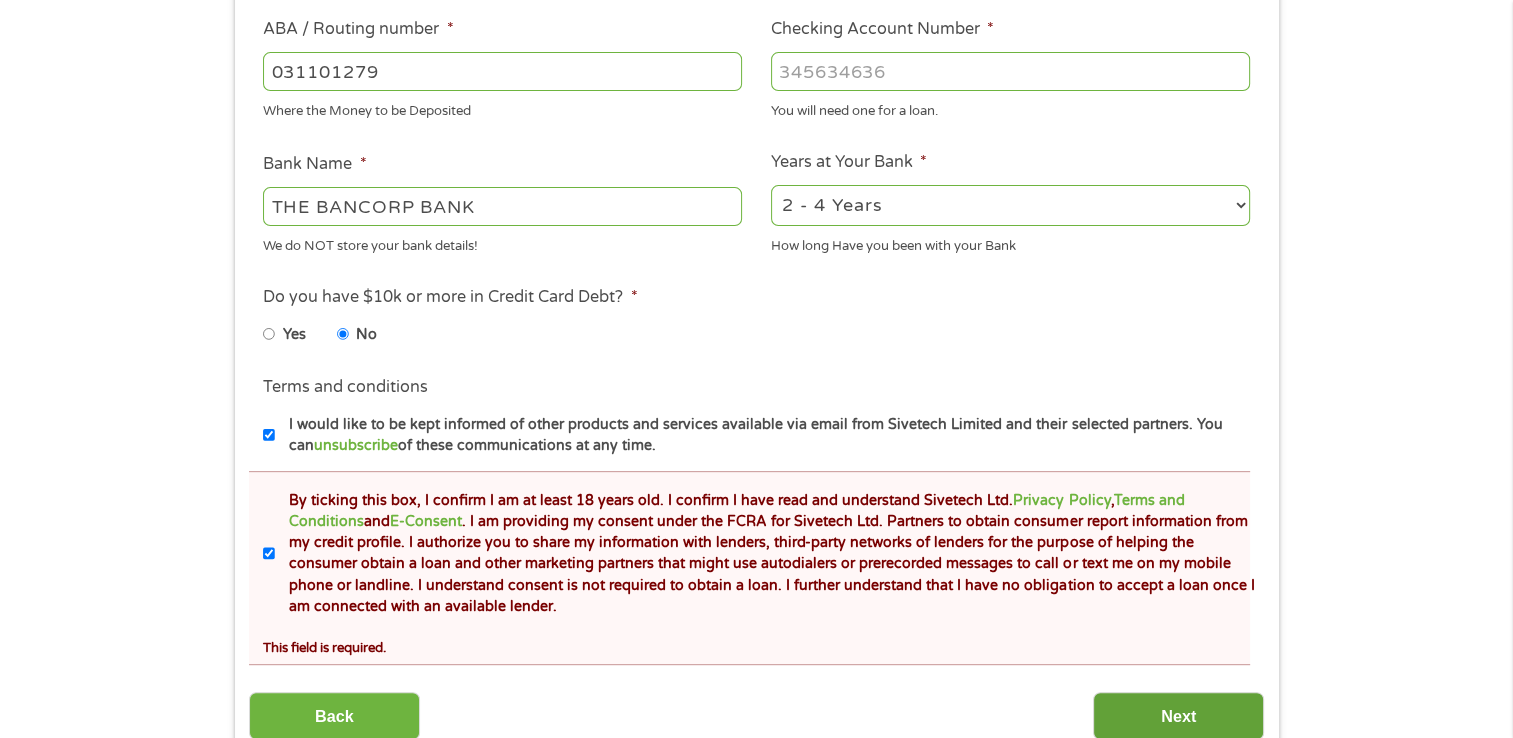 scroll, scrollTop: 8, scrollLeft: 8, axis: both 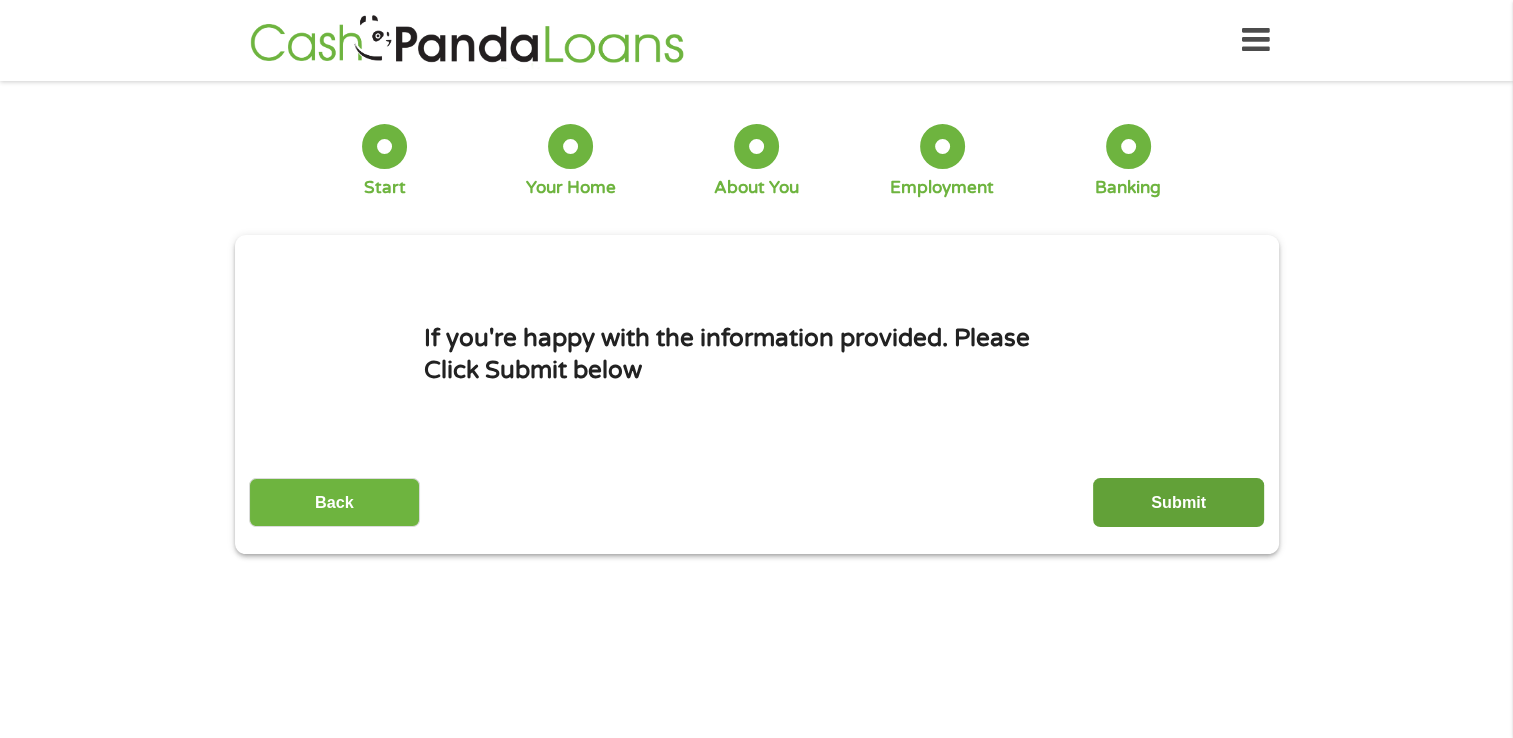 click on "Submit" at bounding box center [1178, 502] 